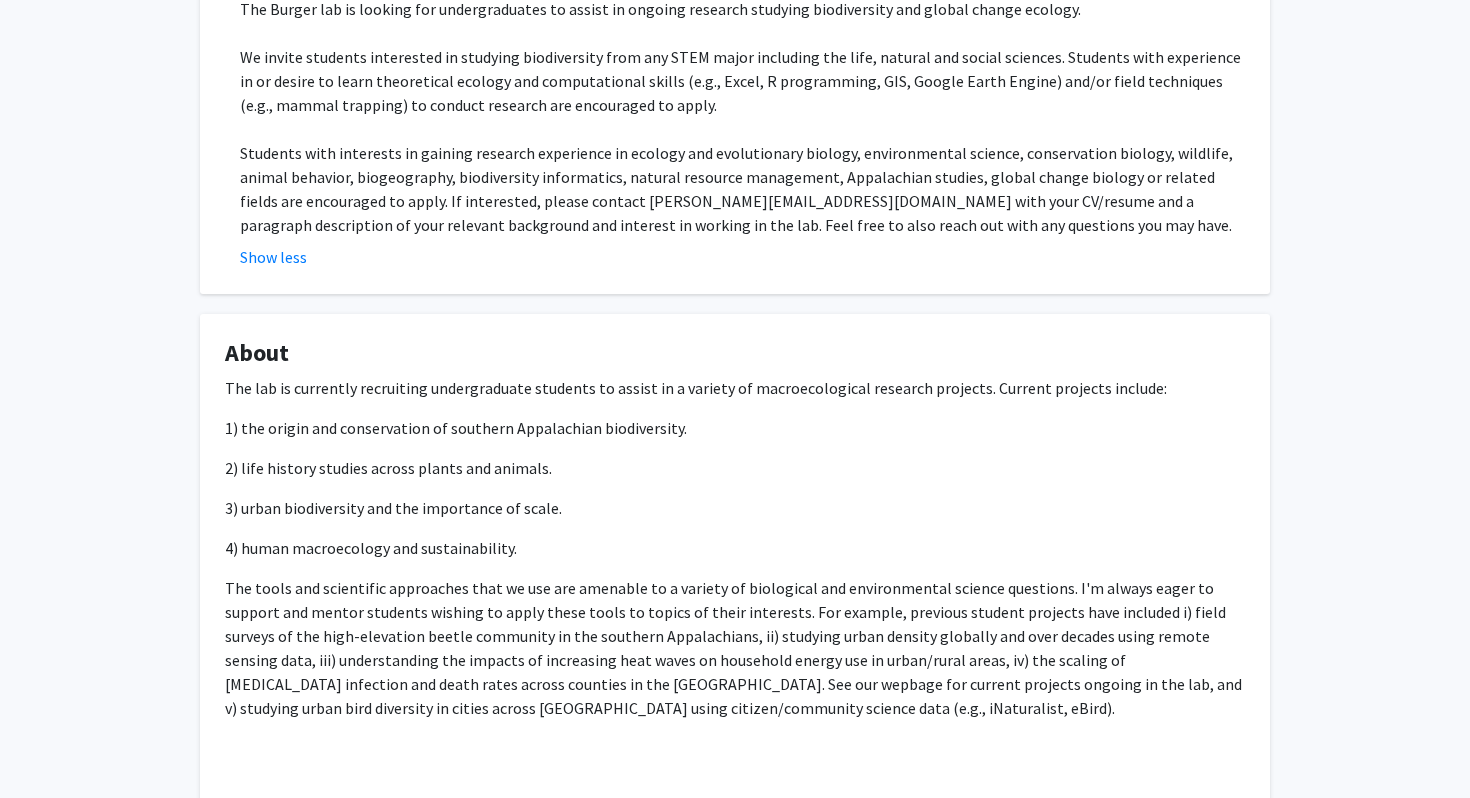 scroll, scrollTop: 0, scrollLeft: 0, axis: both 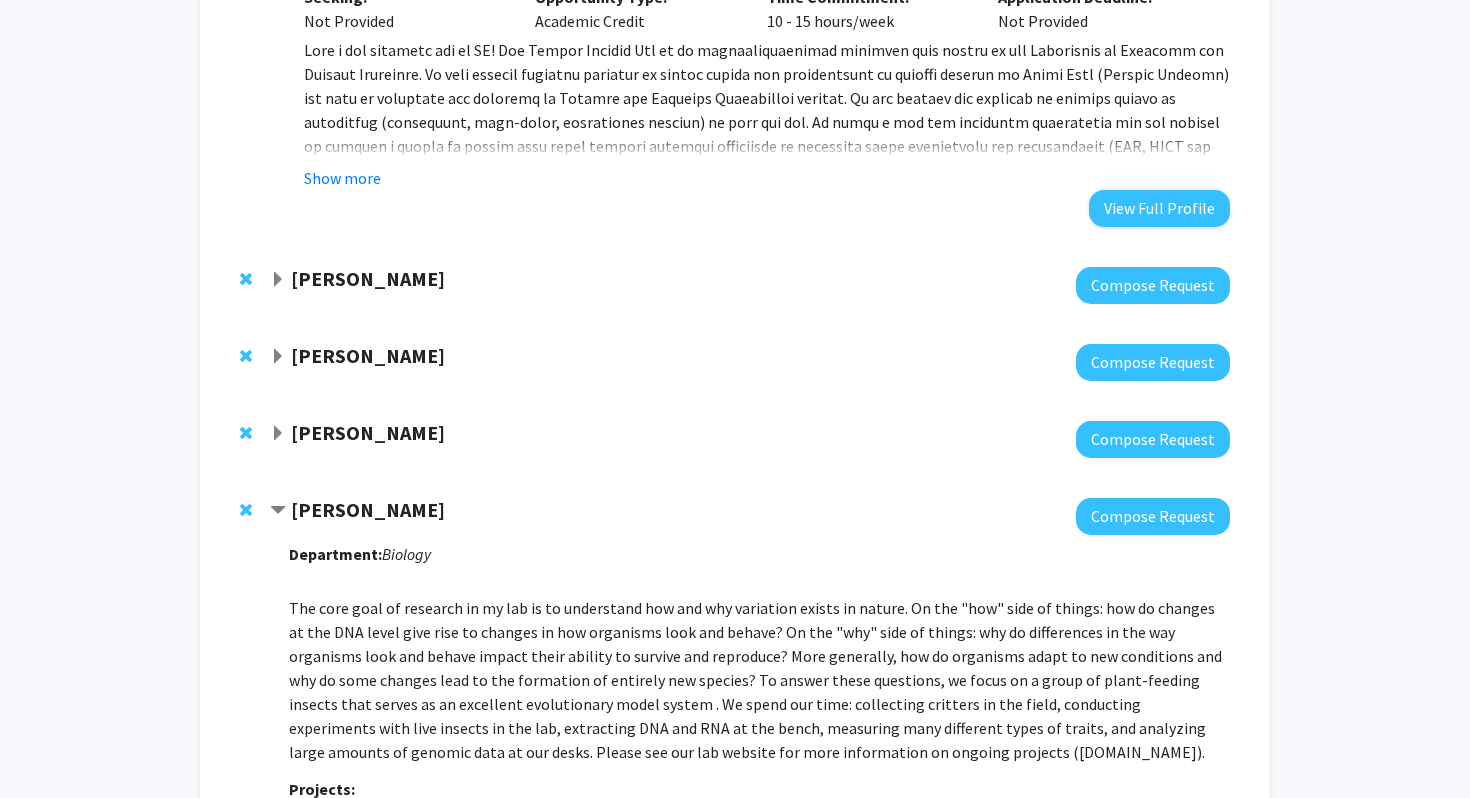 click on "[PERSON_NAME]" 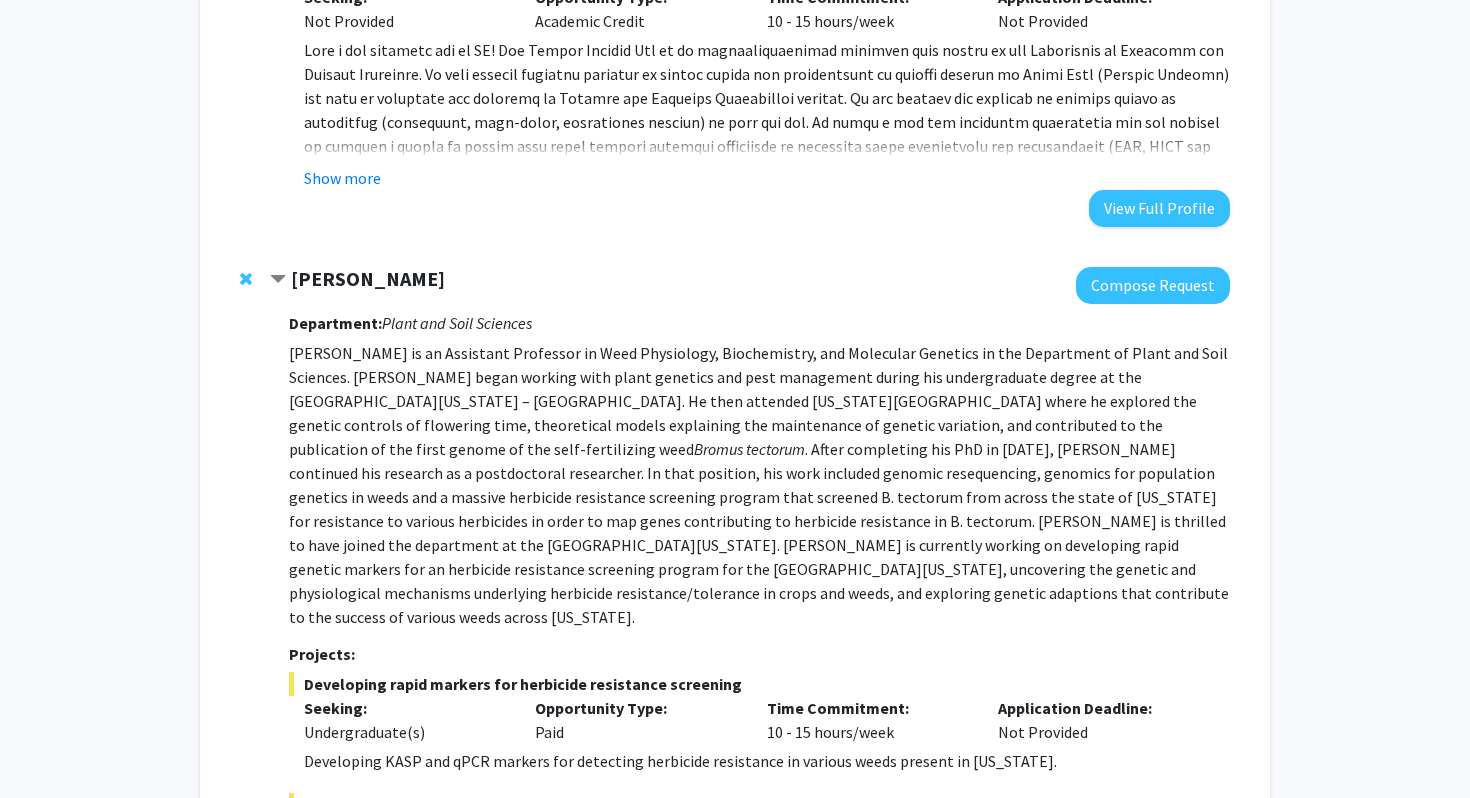 click on "[PERSON_NAME]" 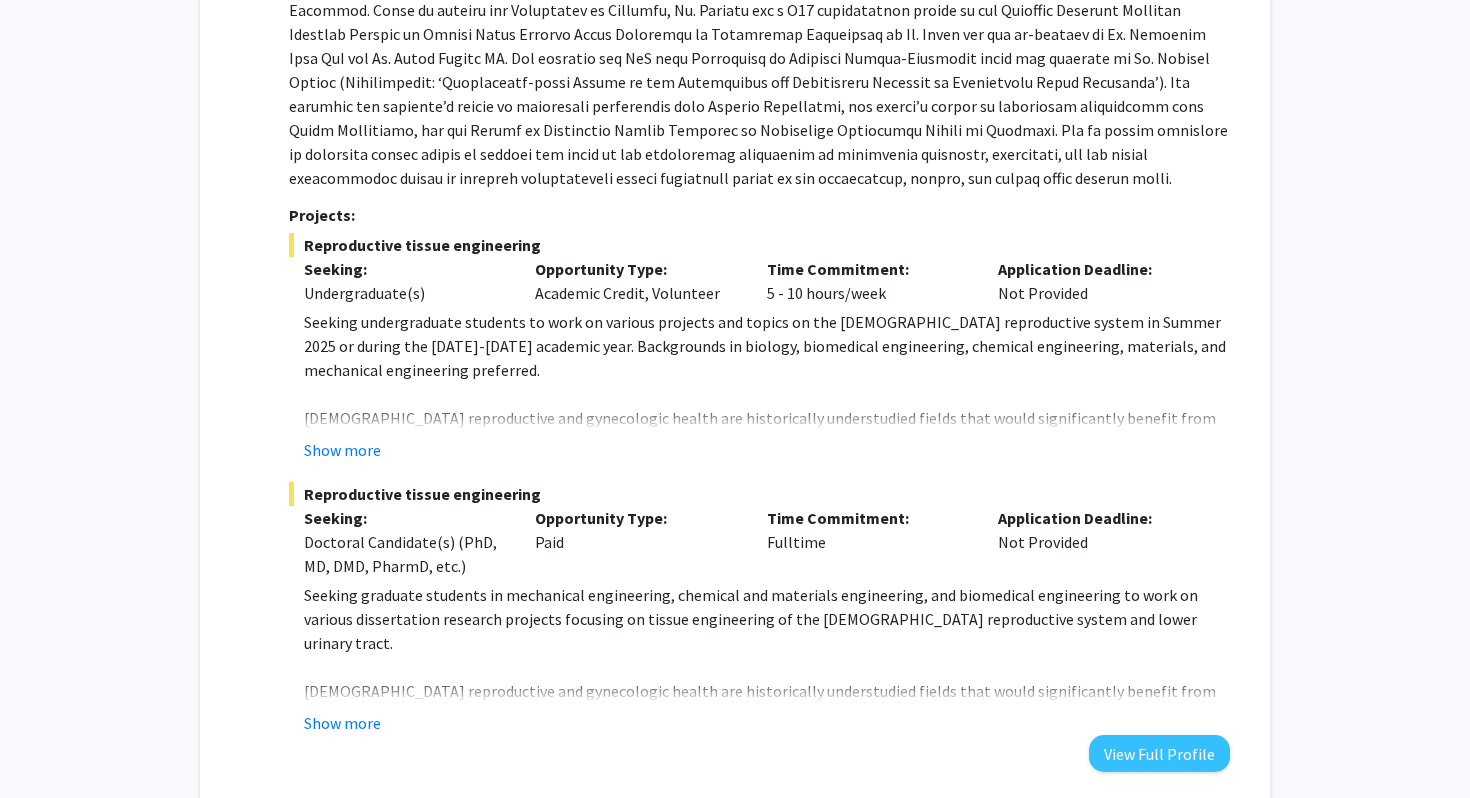 scroll, scrollTop: 293, scrollLeft: 0, axis: vertical 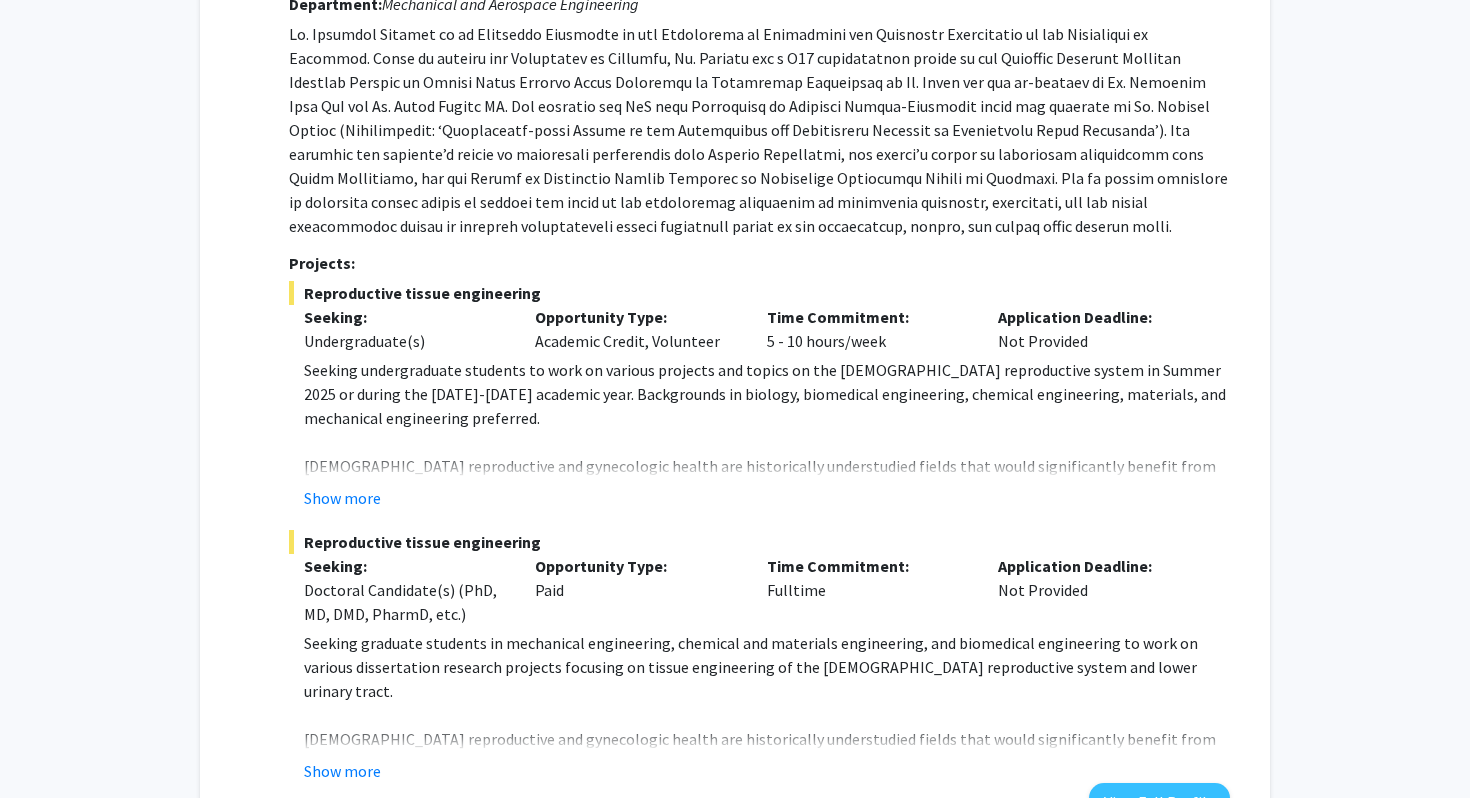 click on "Undergraduate(s)" at bounding box center (405, 341) 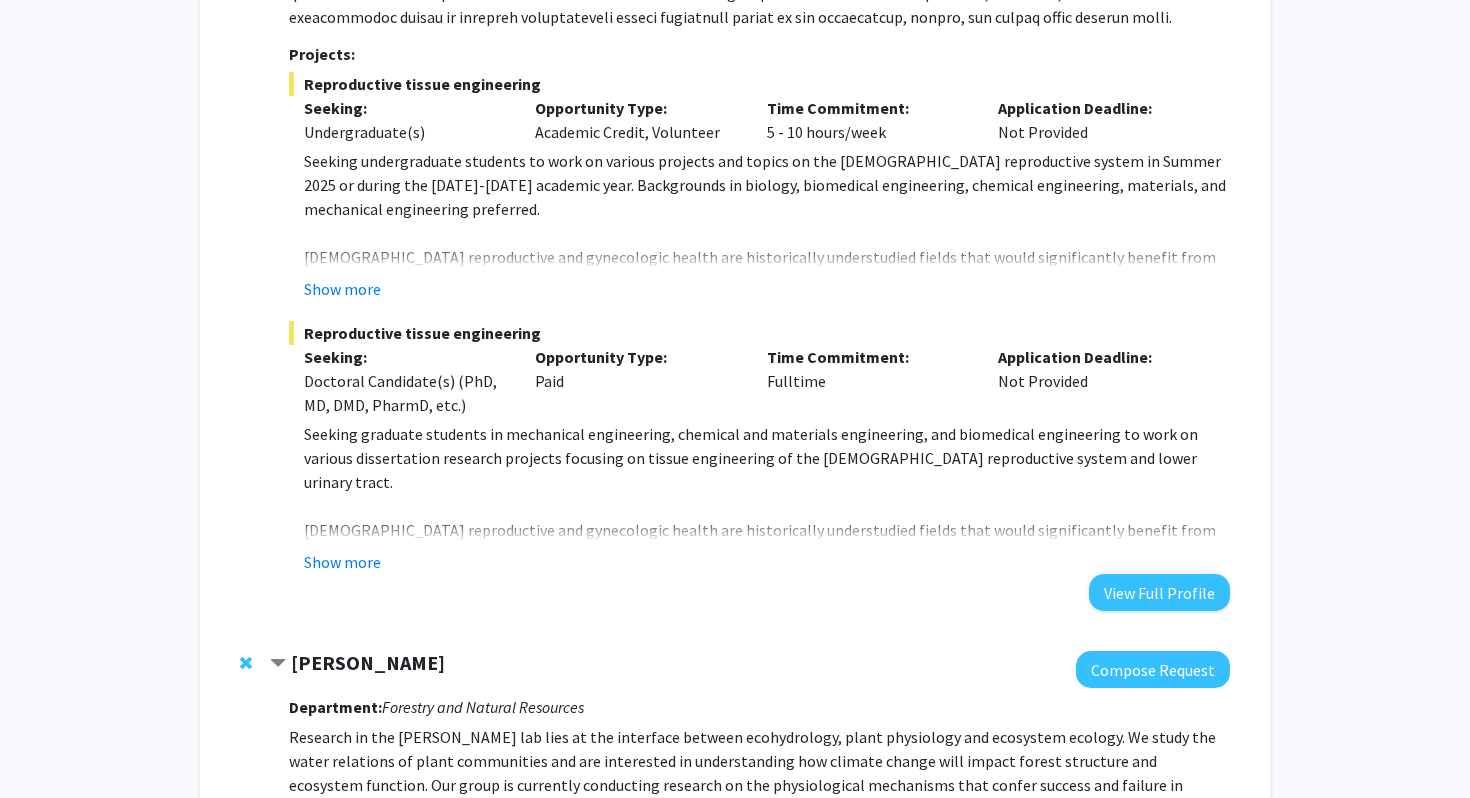 scroll, scrollTop: 0, scrollLeft: 0, axis: both 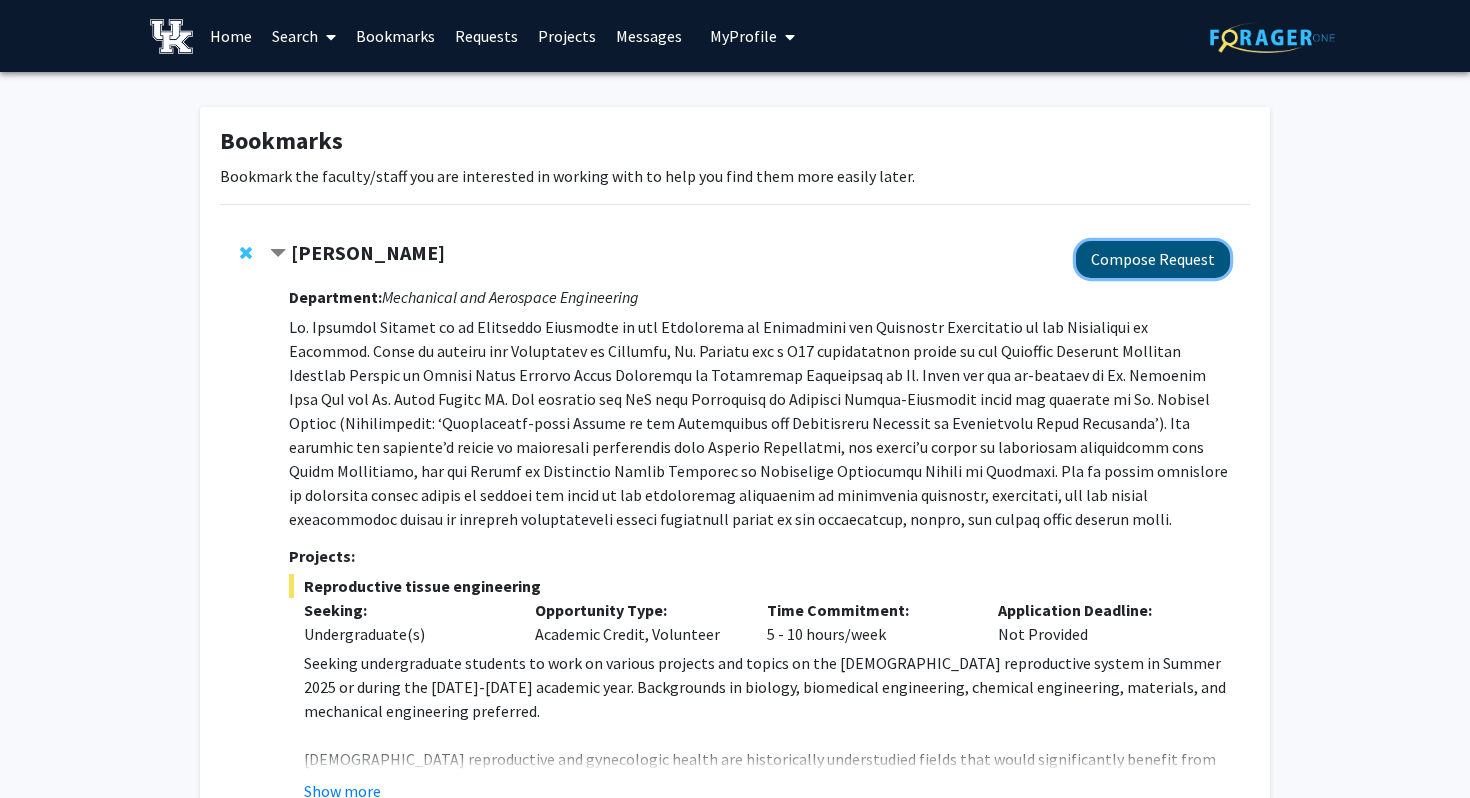 click on "Compose Request" 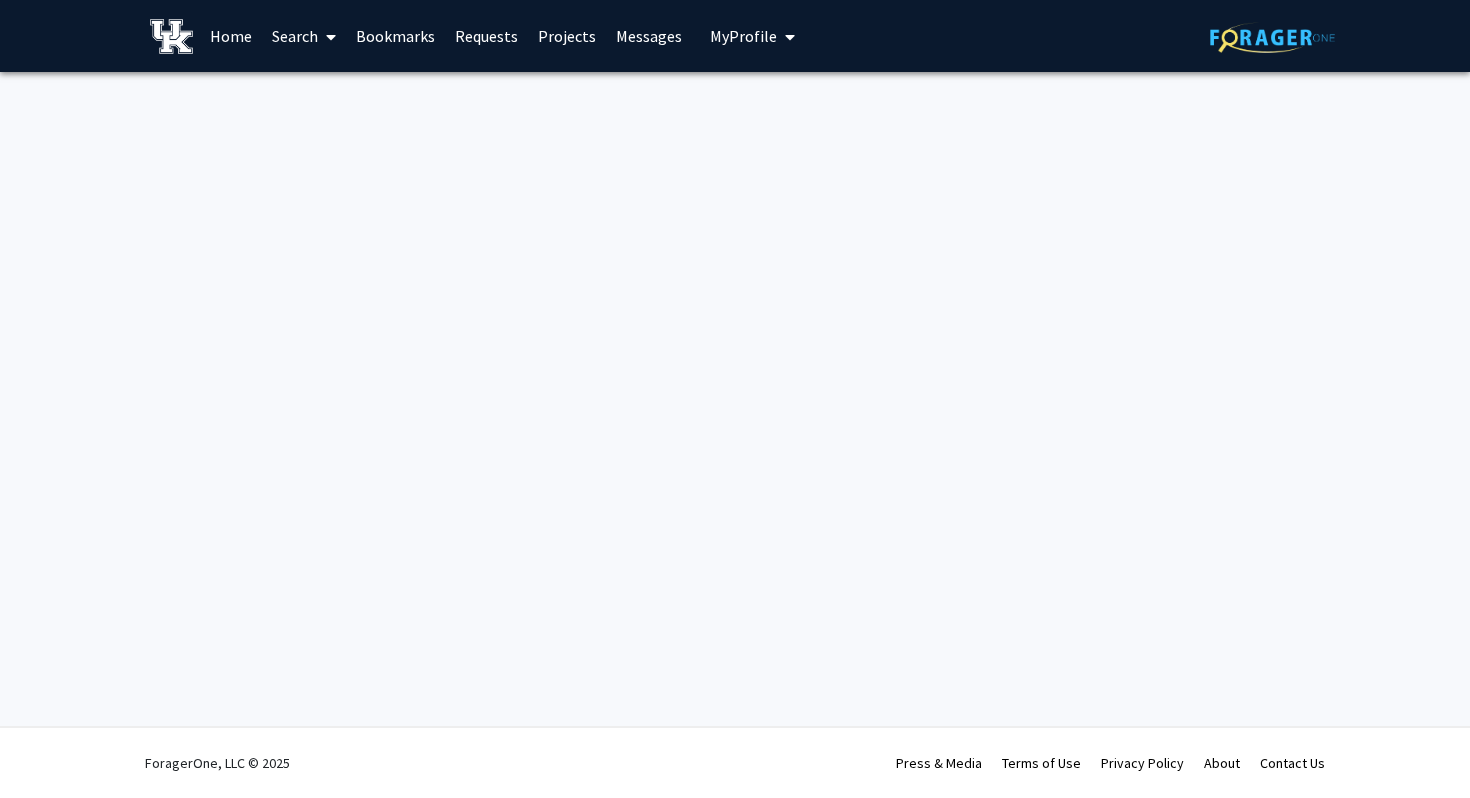 click on "My   Profile" at bounding box center (743, 36) 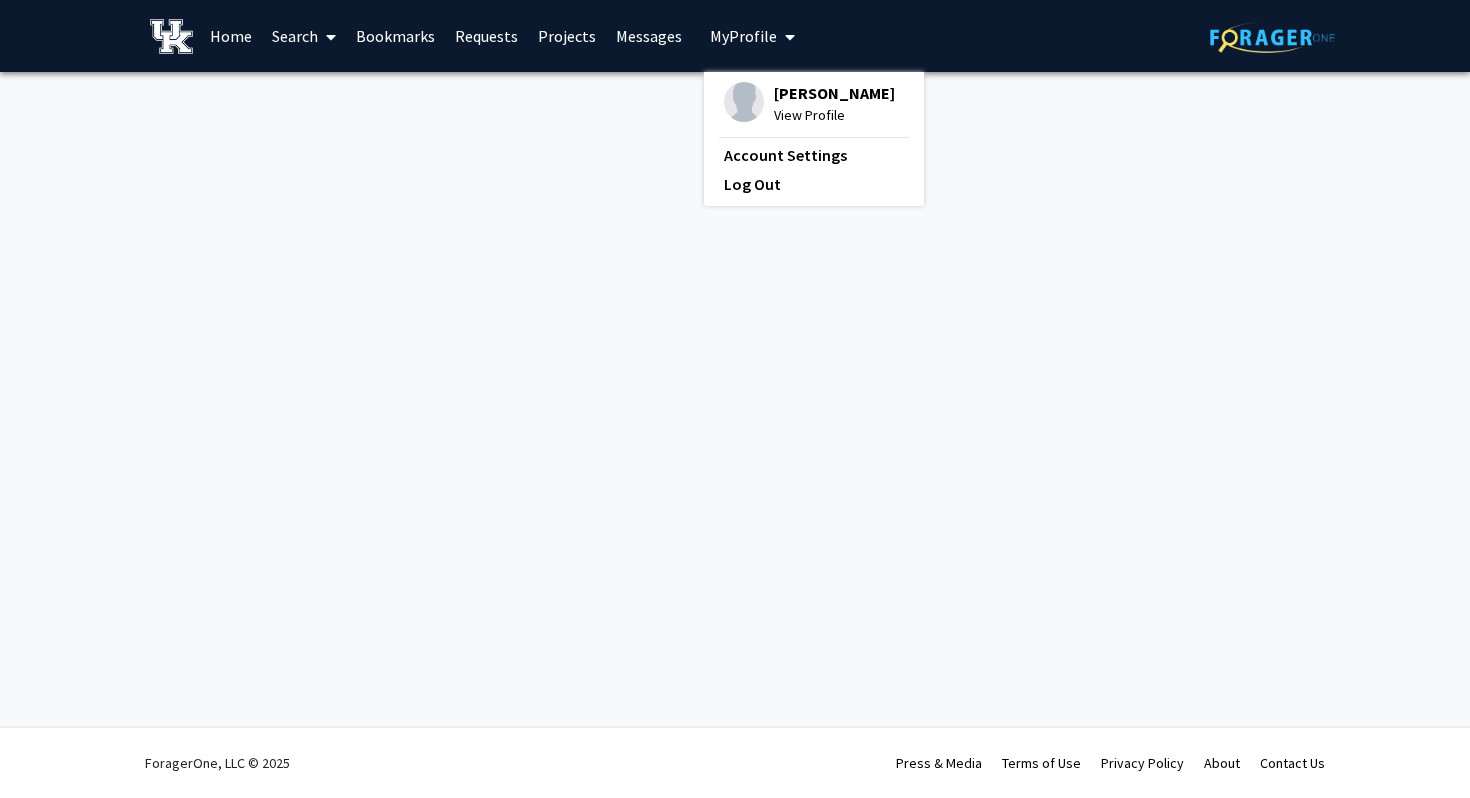 click on "My   Profile" at bounding box center (743, 36) 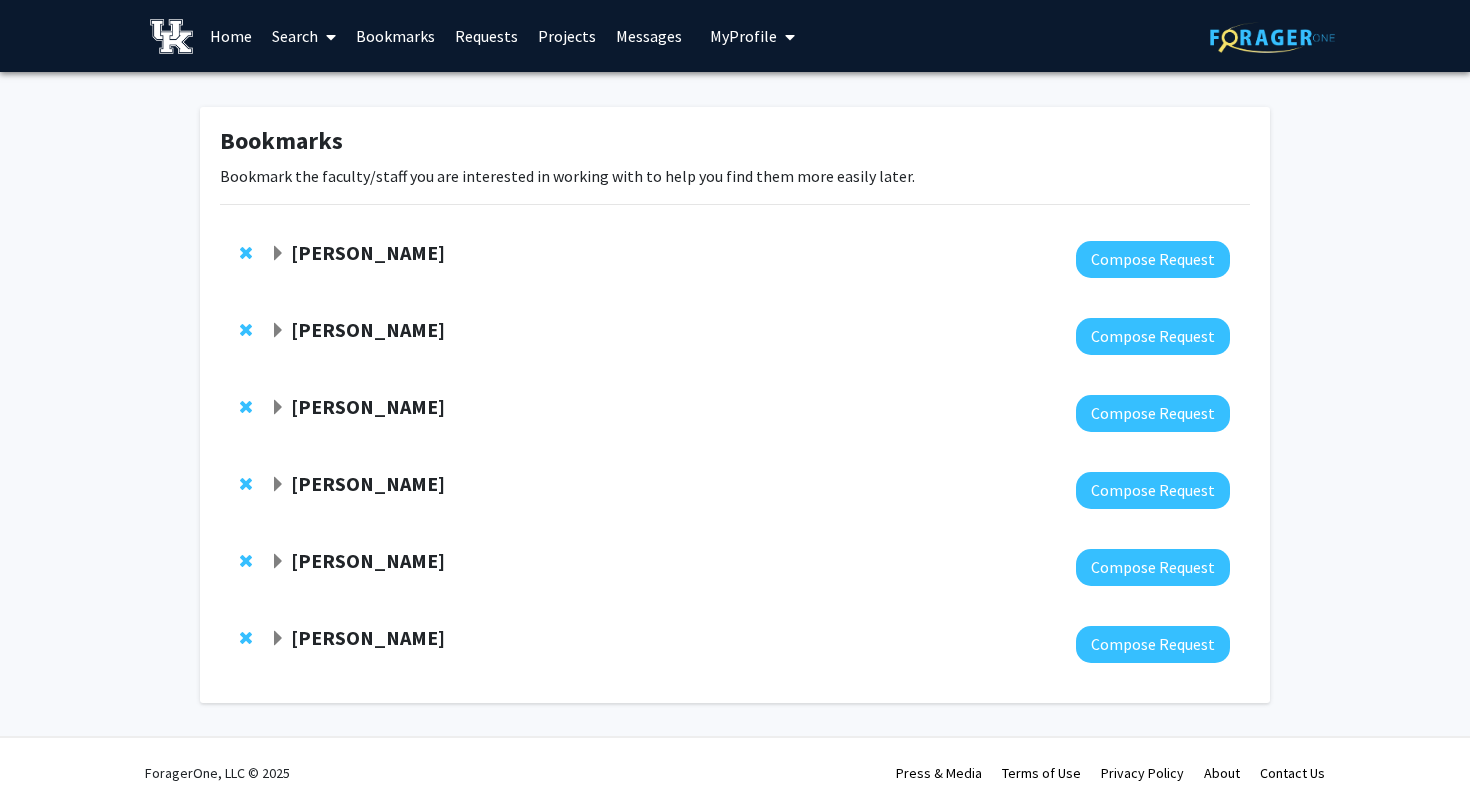 click on "[PERSON_NAME]" 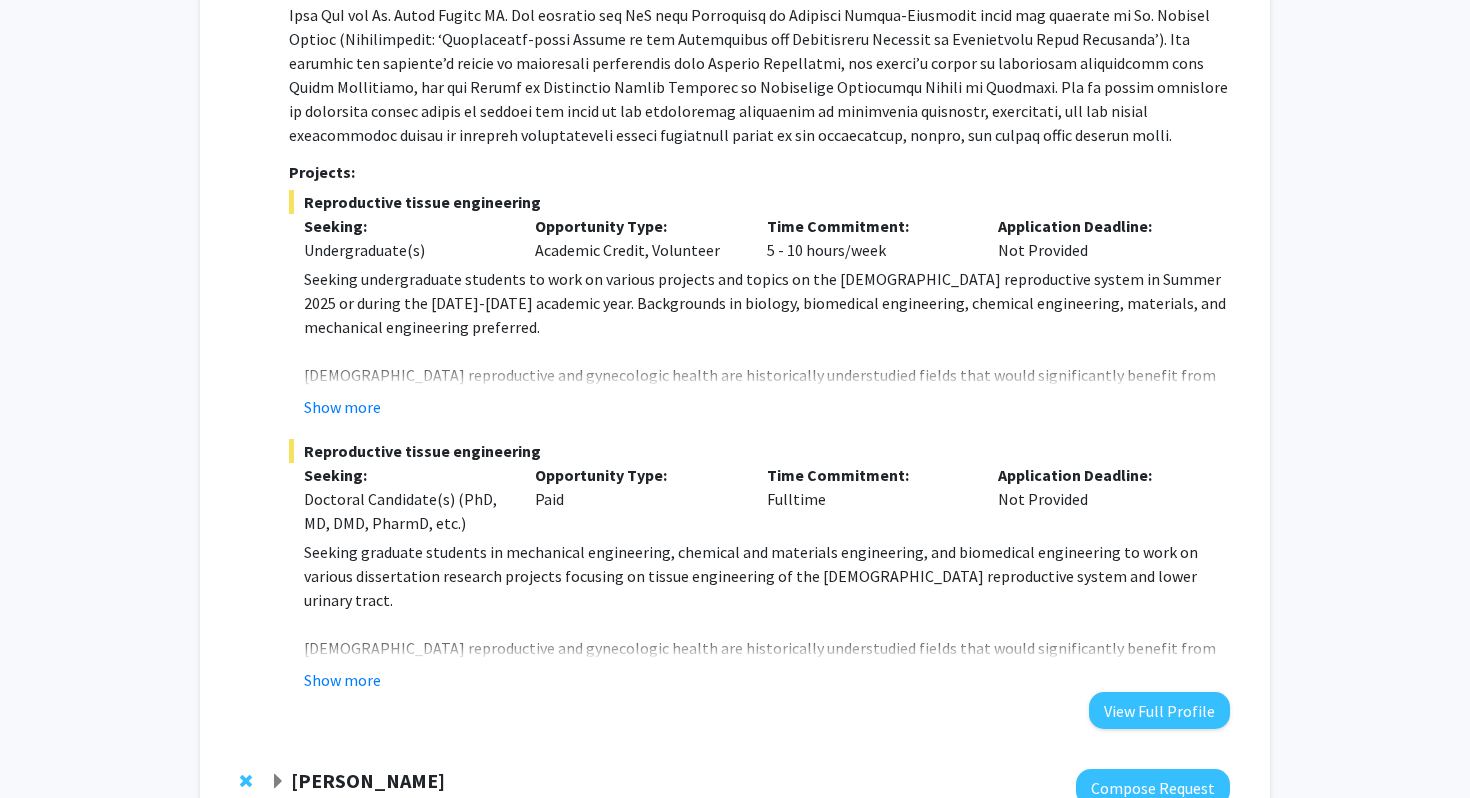 scroll, scrollTop: 193, scrollLeft: 0, axis: vertical 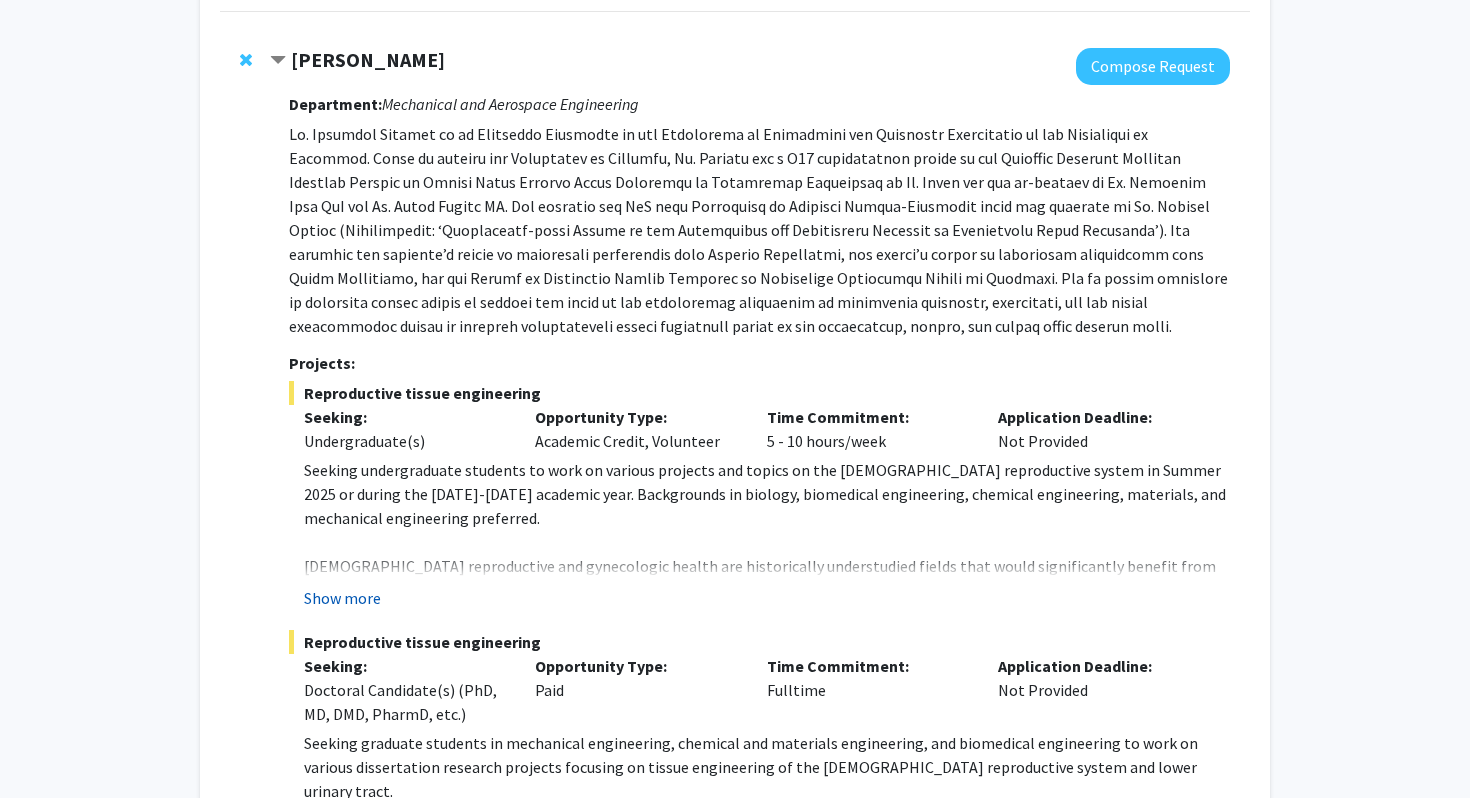 click on "Show more" at bounding box center (342, 598) 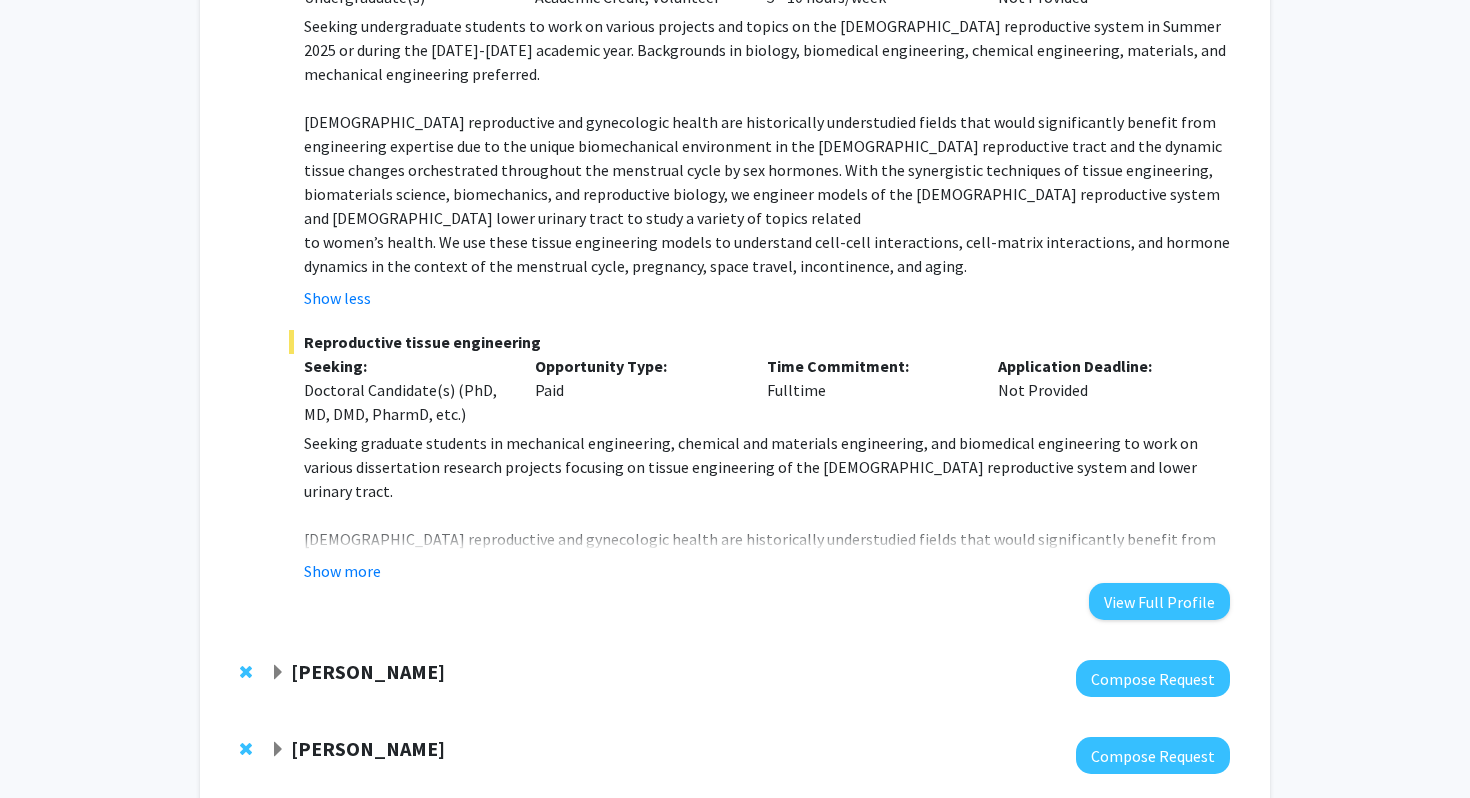 scroll, scrollTop: 859, scrollLeft: 0, axis: vertical 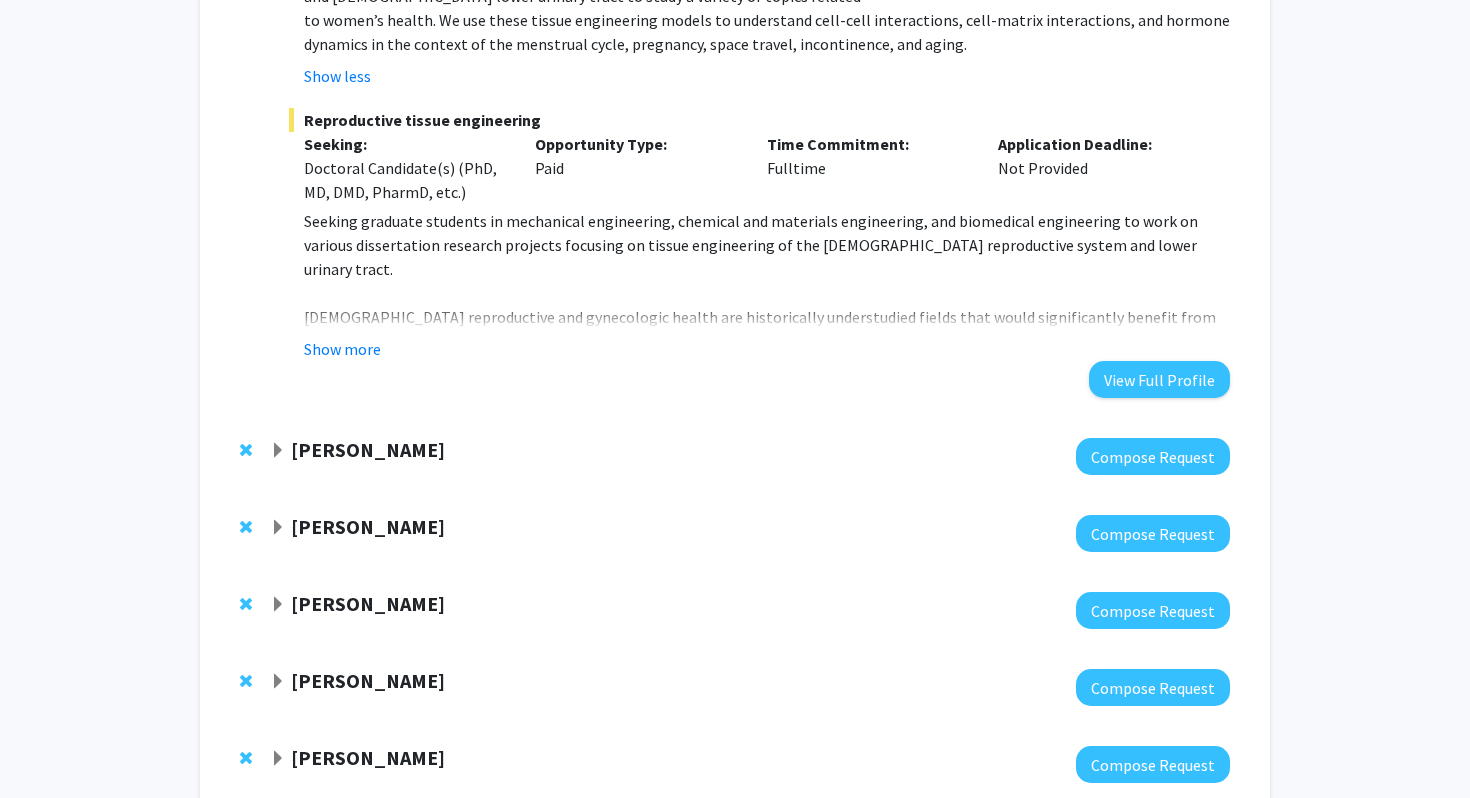 click on "[PERSON_NAME]" 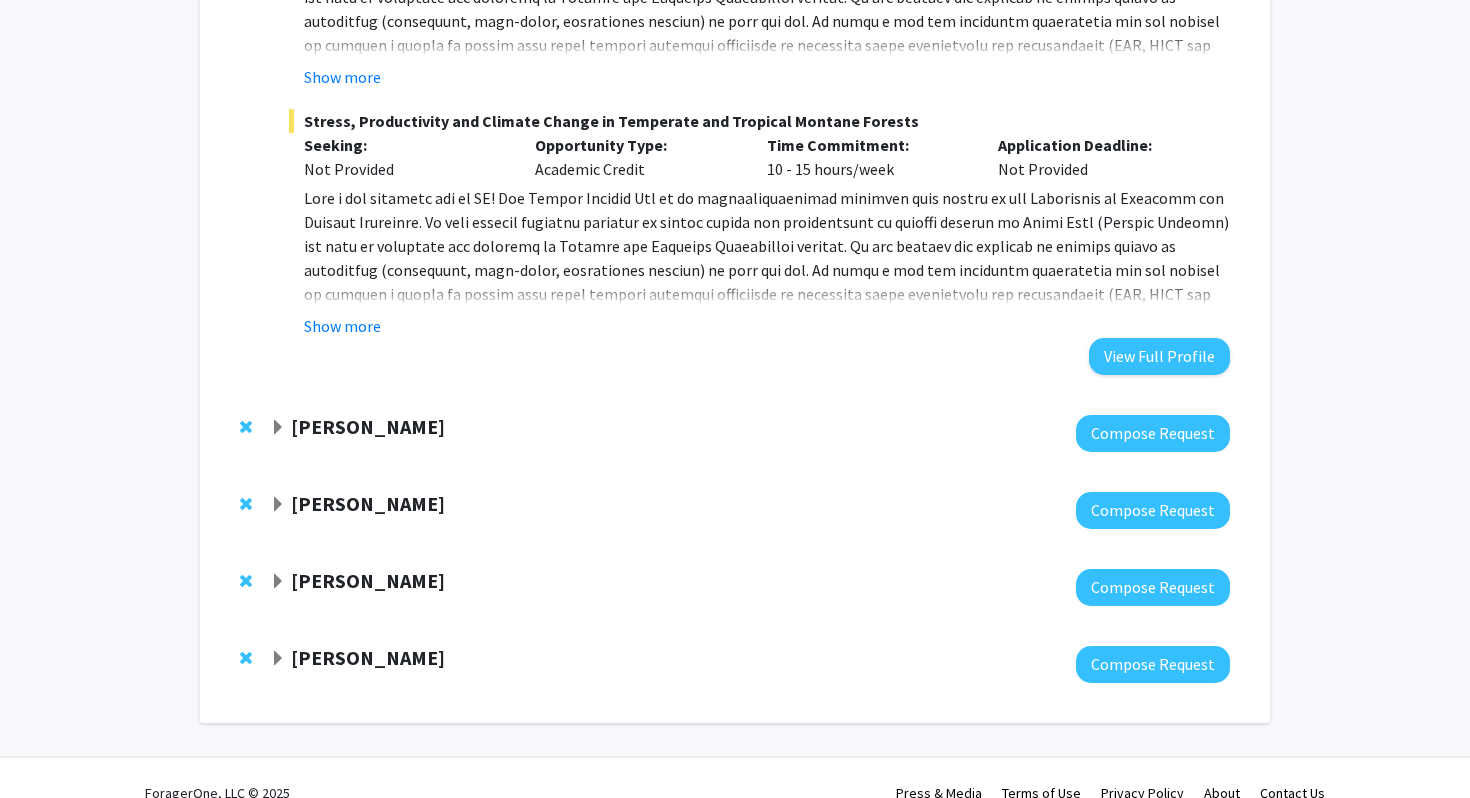 scroll, scrollTop: 2001, scrollLeft: 0, axis: vertical 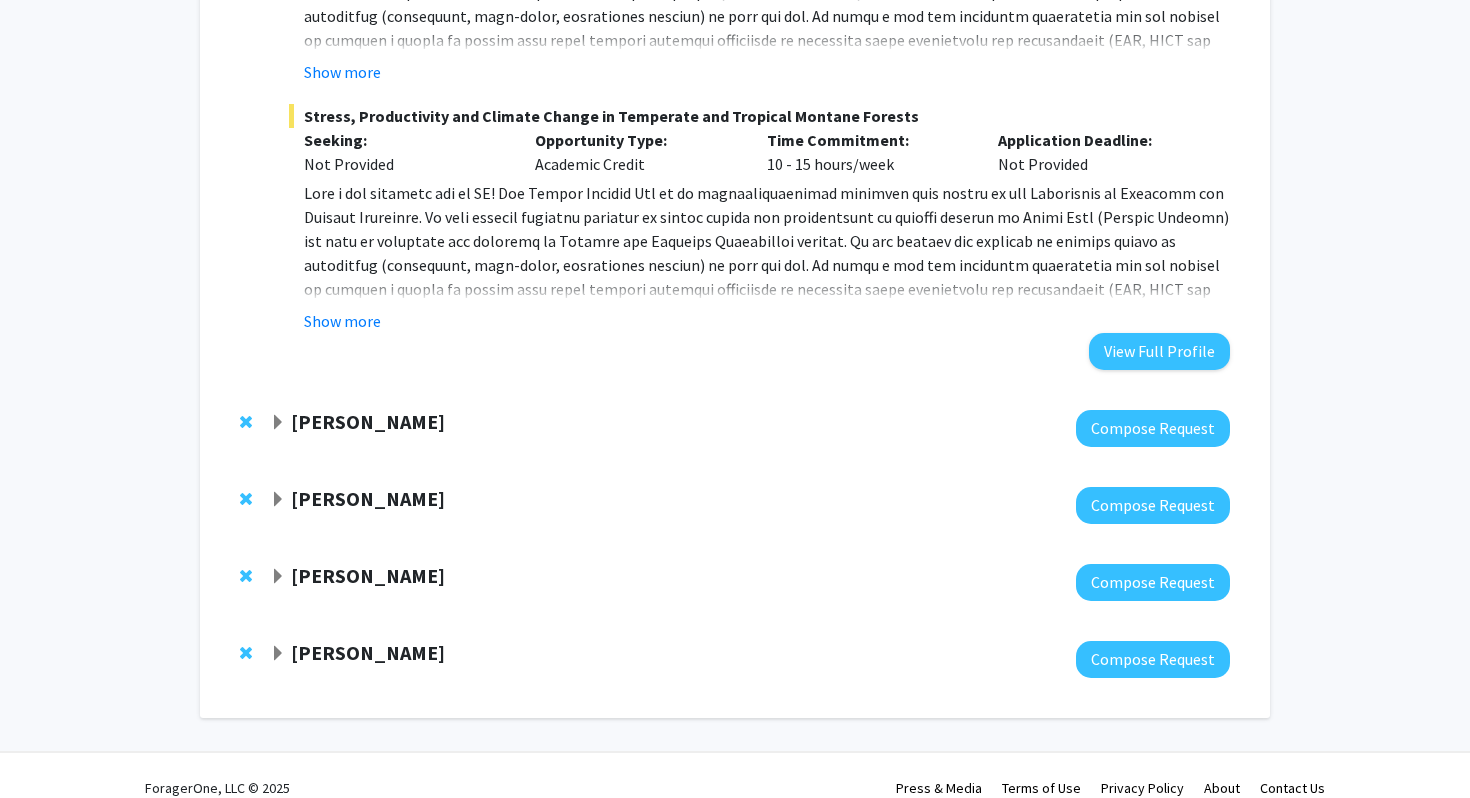 click on "[PERSON_NAME]" 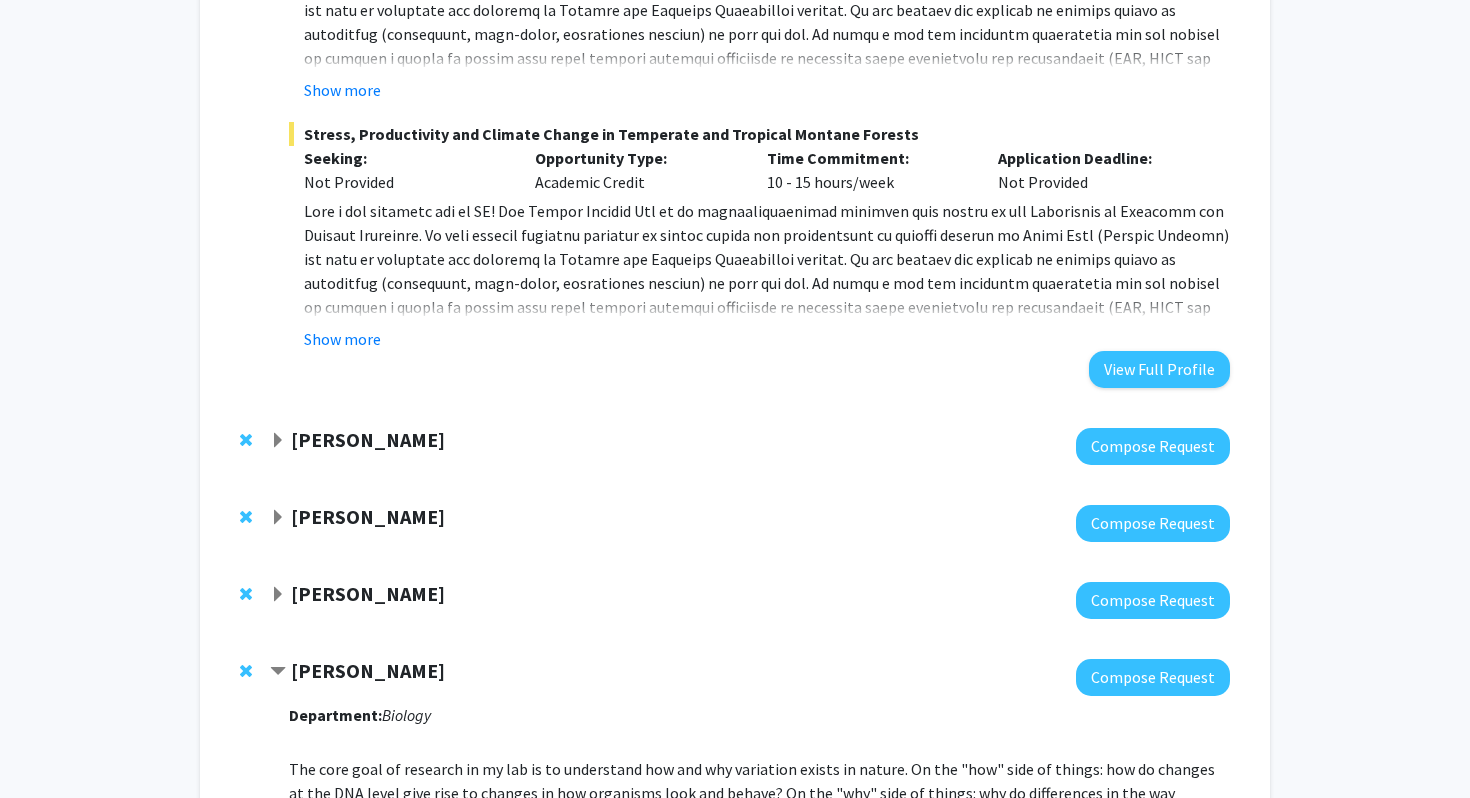 scroll, scrollTop: 1979, scrollLeft: 0, axis: vertical 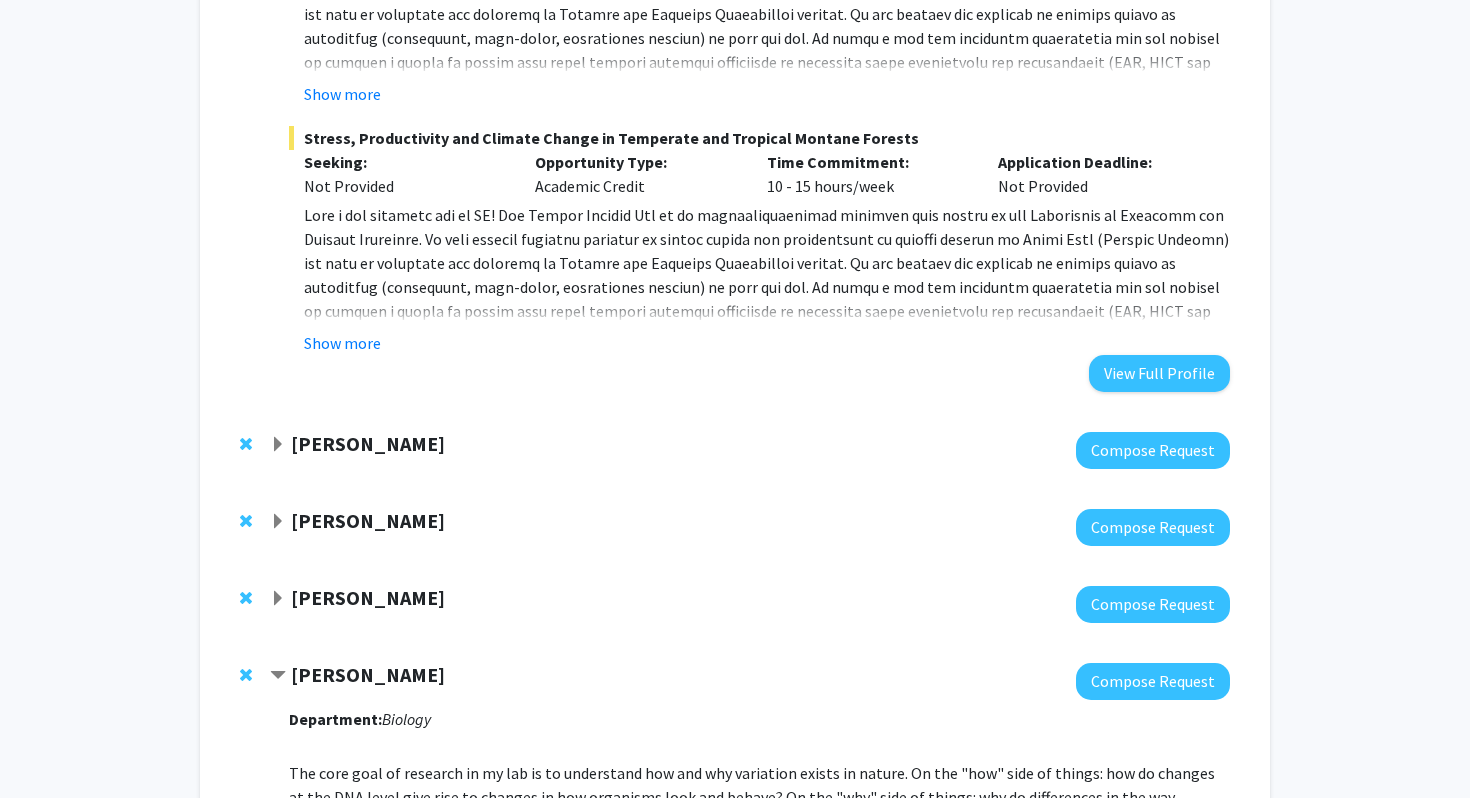 click on "[PERSON_NAME]" 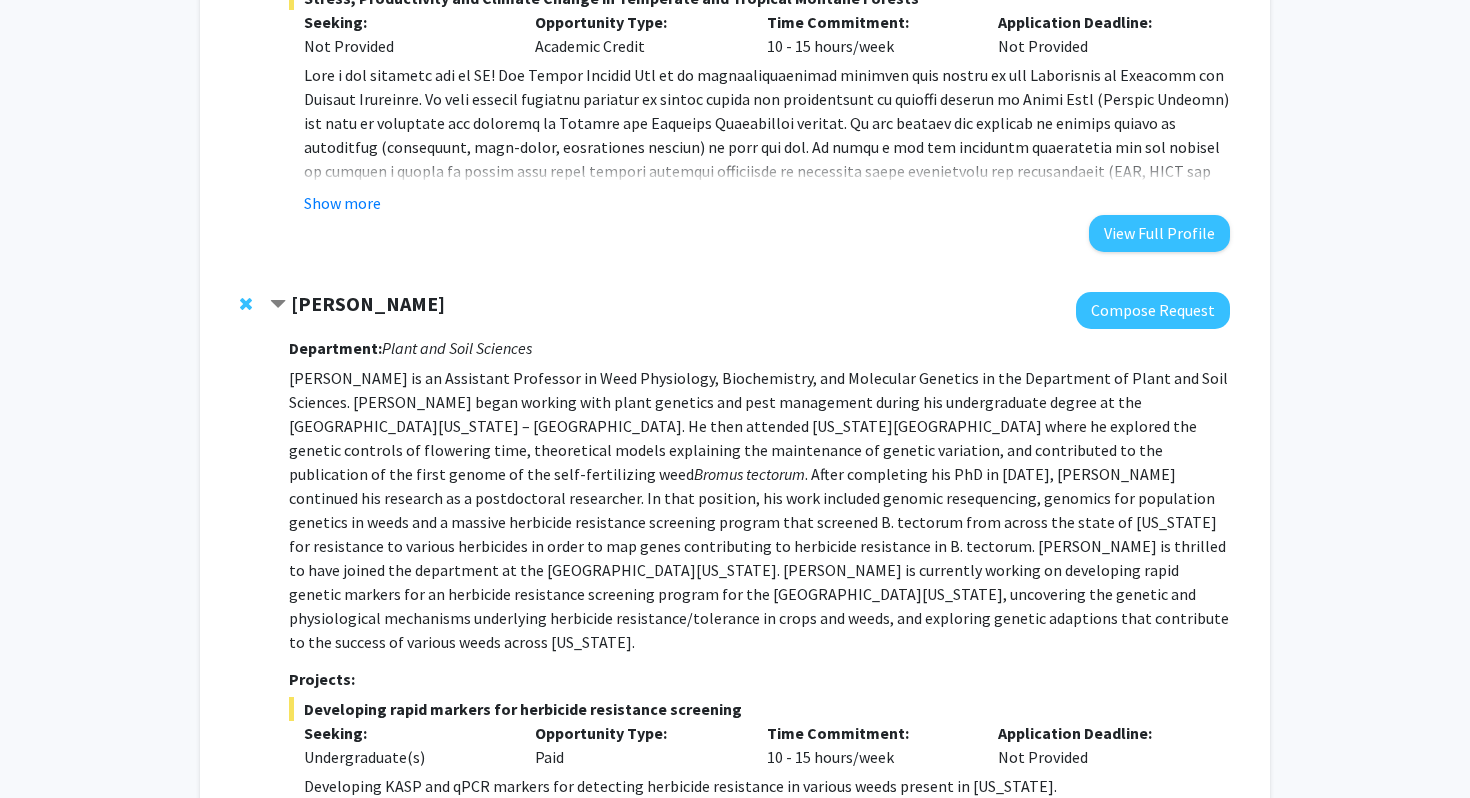 scroll, scrollTop: 2053, scrollLeft: 0, axis: vertical 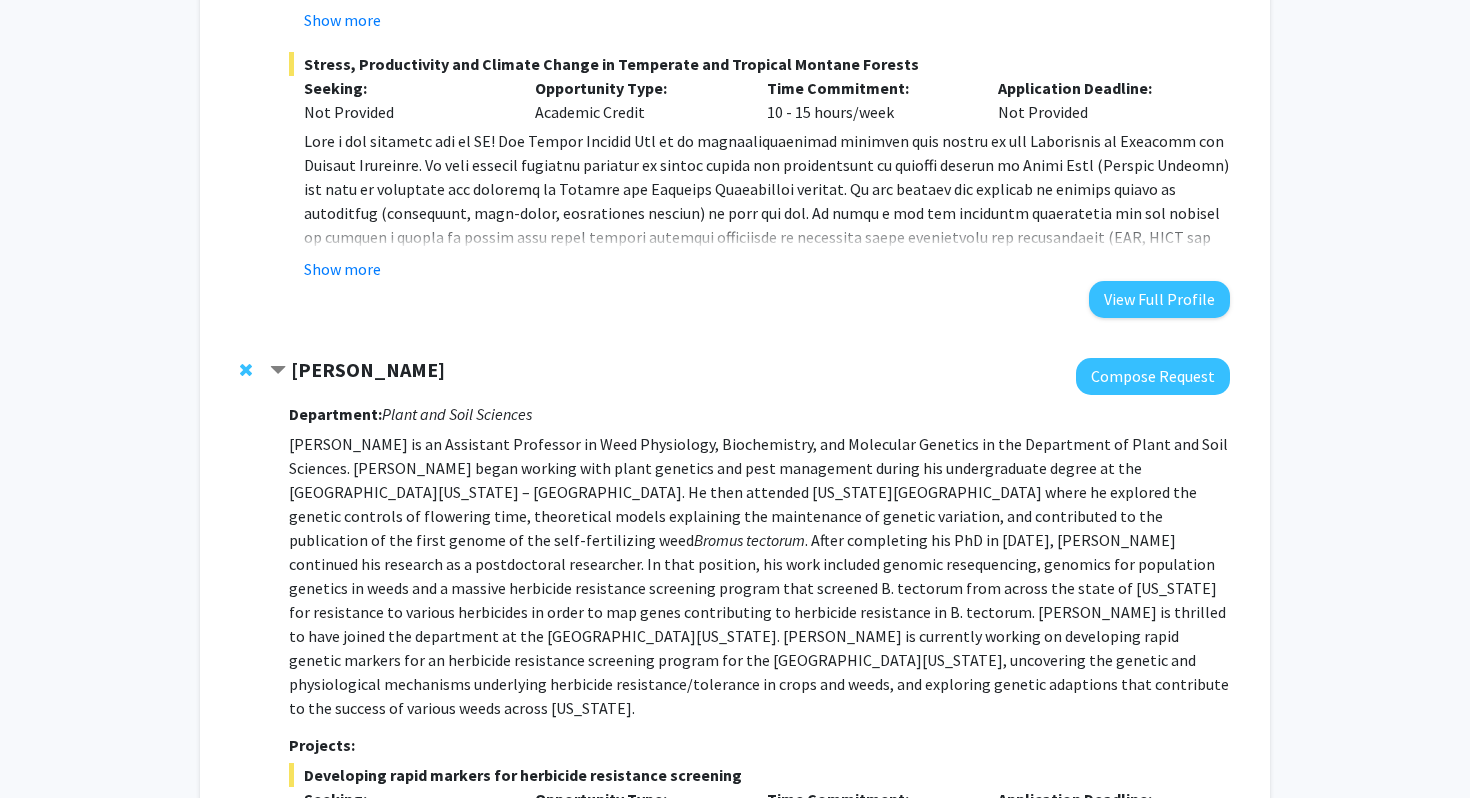click 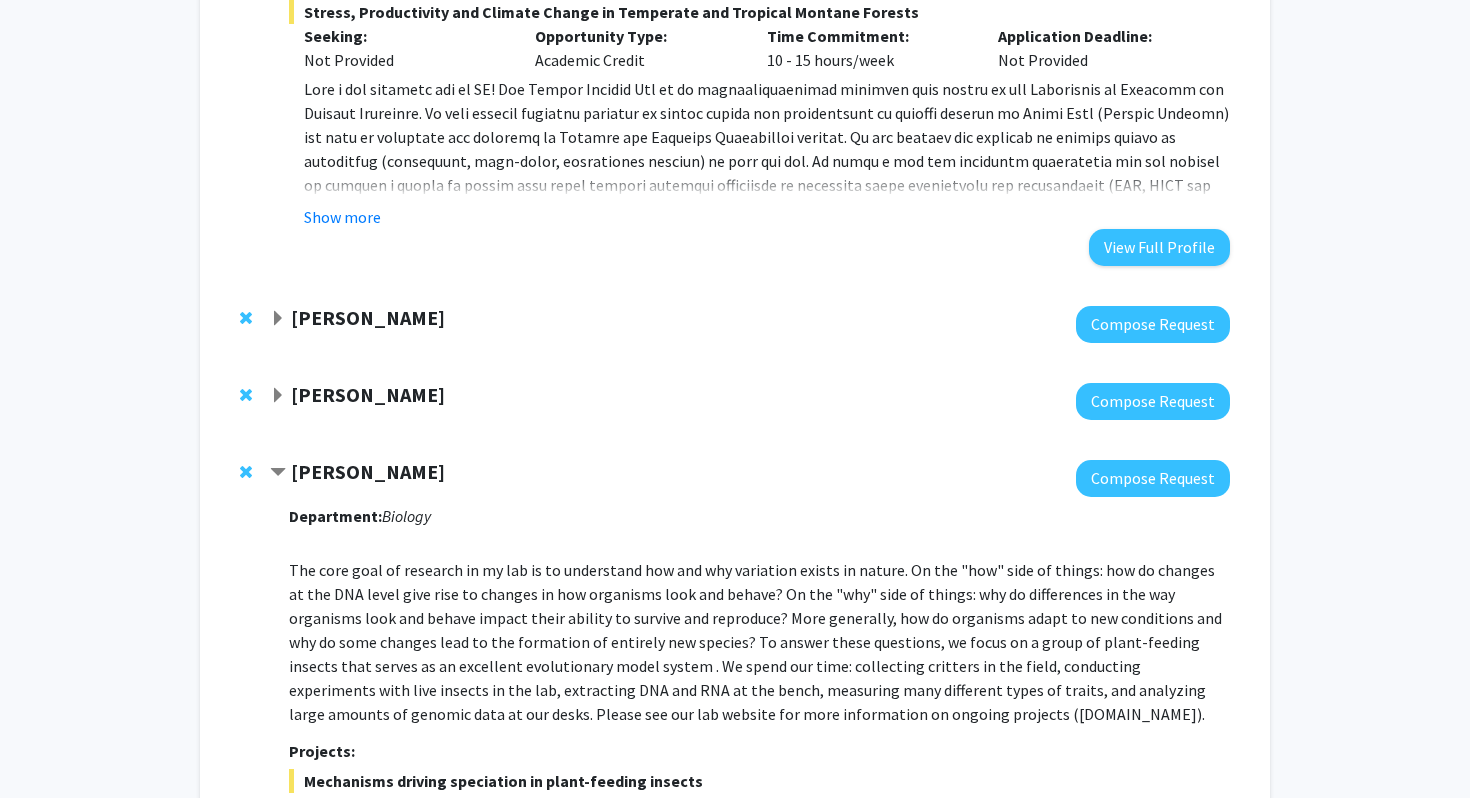 scroll, scrollTop: 2431, scrollLeft: 0, axis: vertical 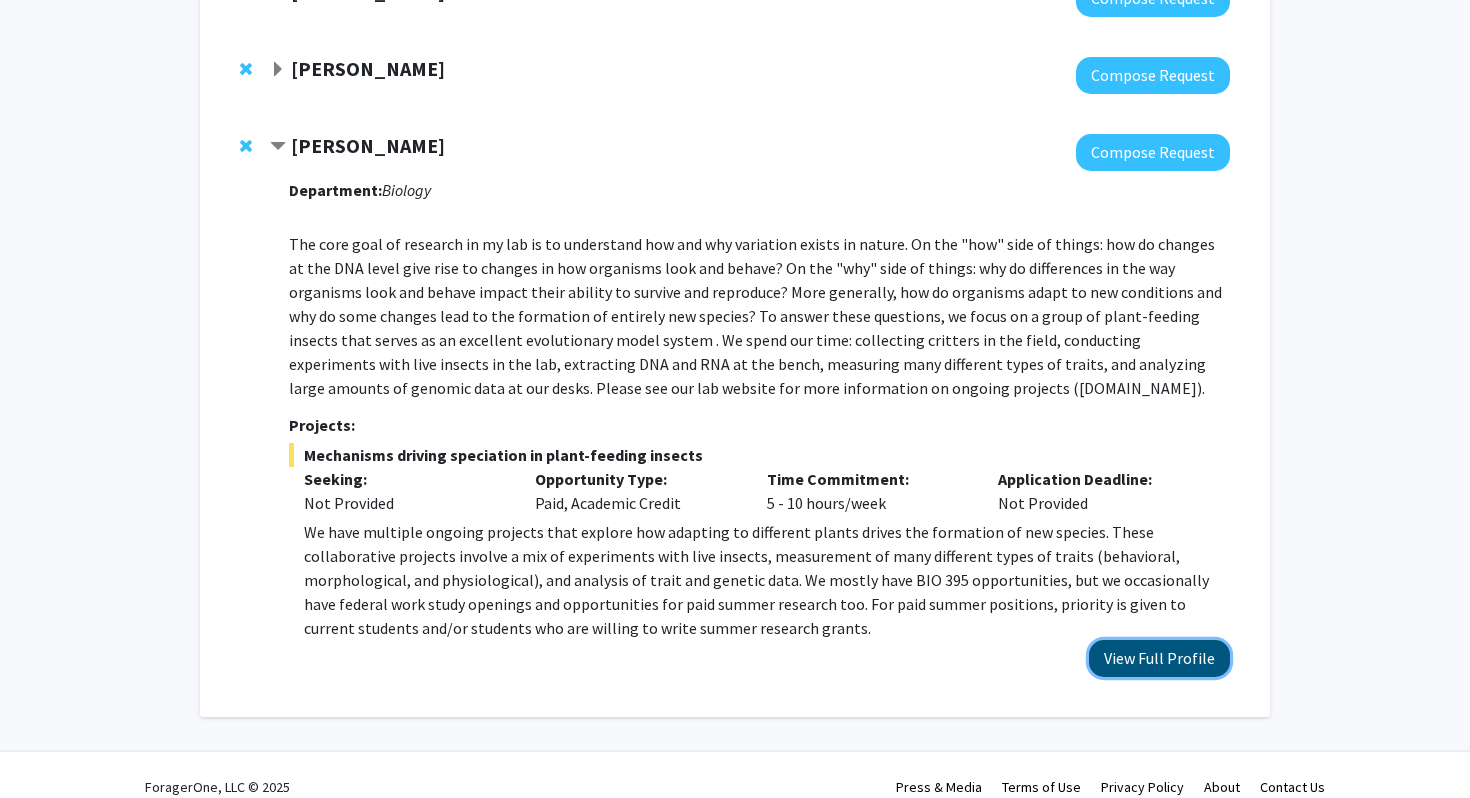 click on "View Full Profile" at bounding box center [1159, 658] 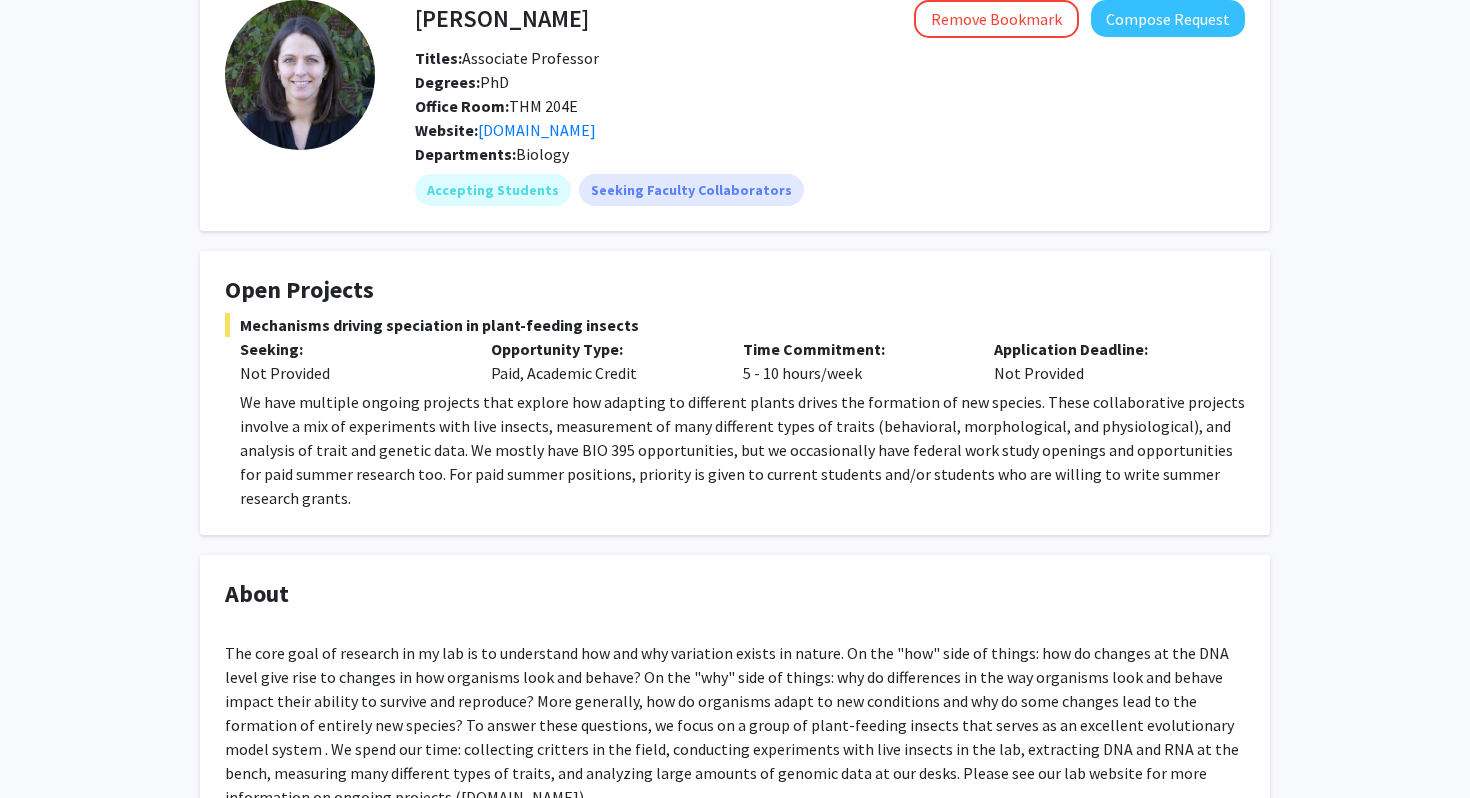scroll, scrollTop: 0, scrollLeft: 0, axis: both 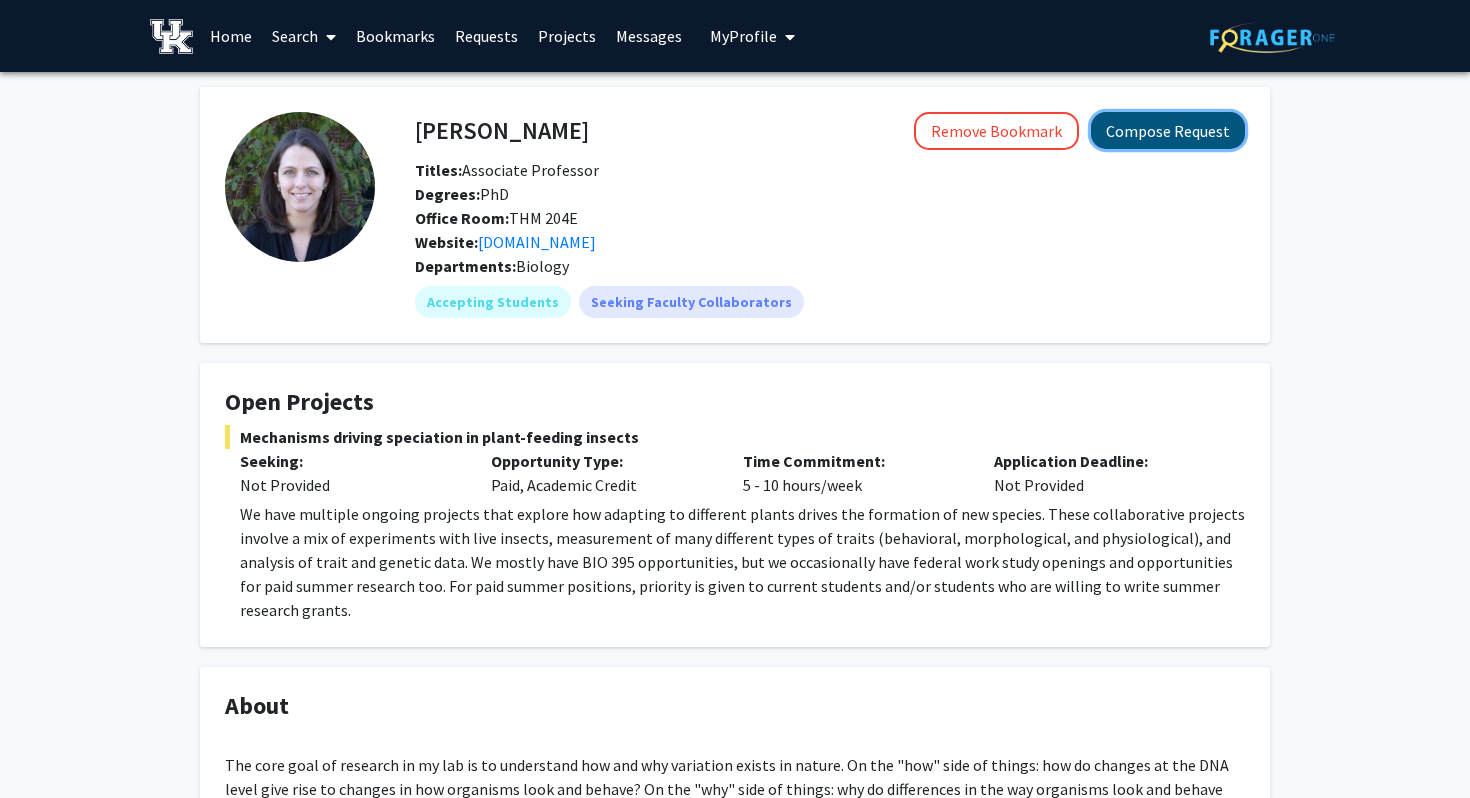 click on "Compose Request" 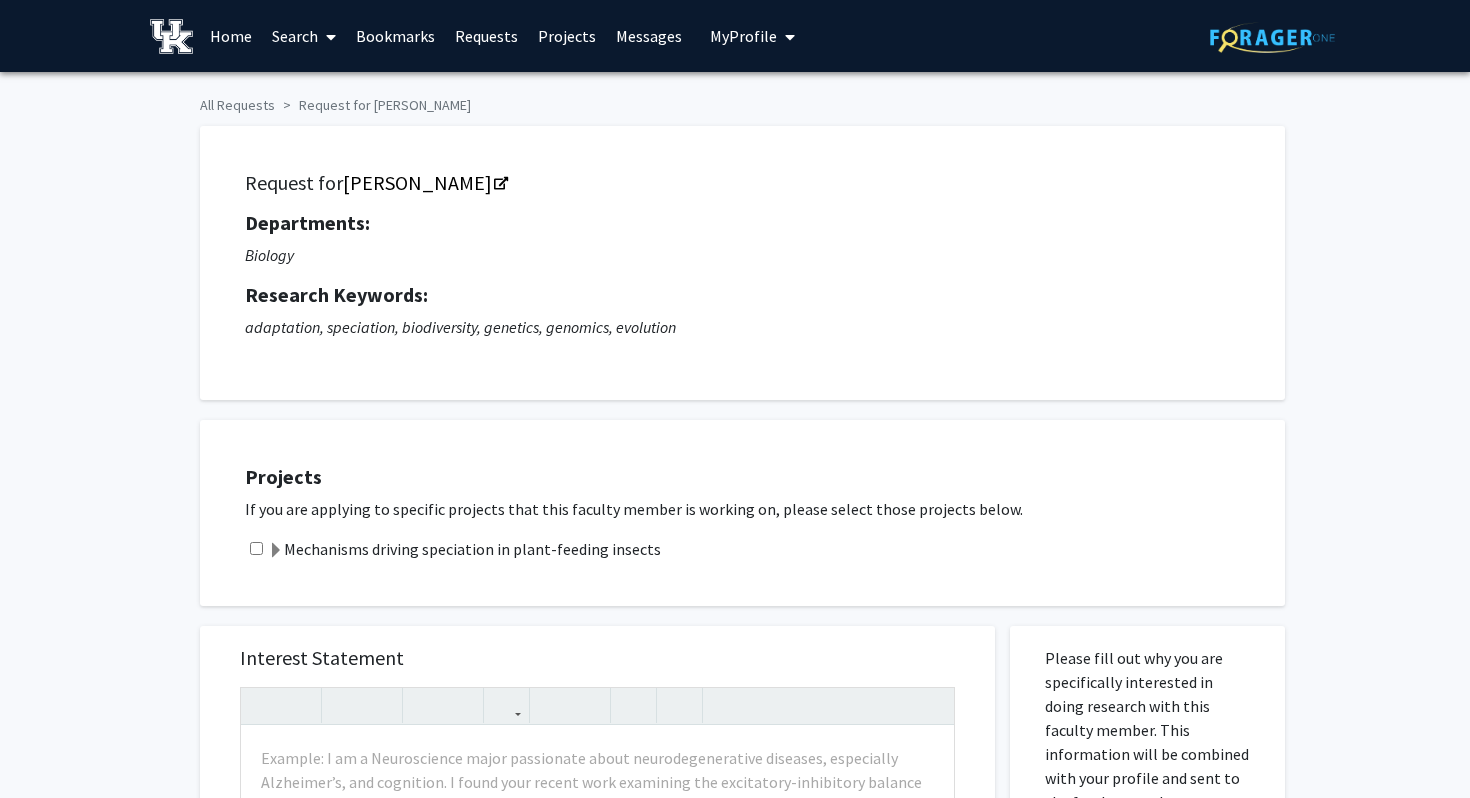 click on "Mechanisms driving speciation in plant-feeding insects" 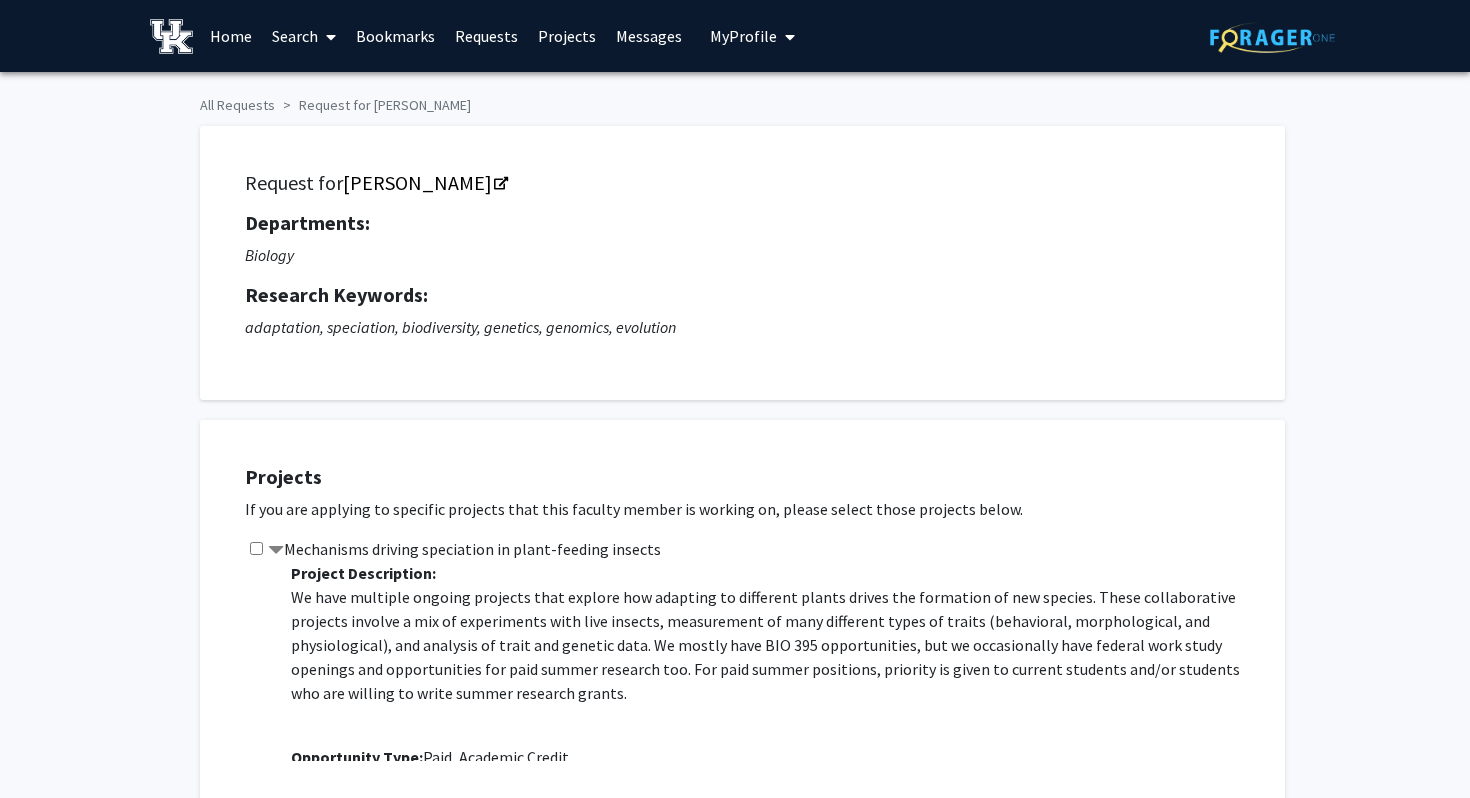 click 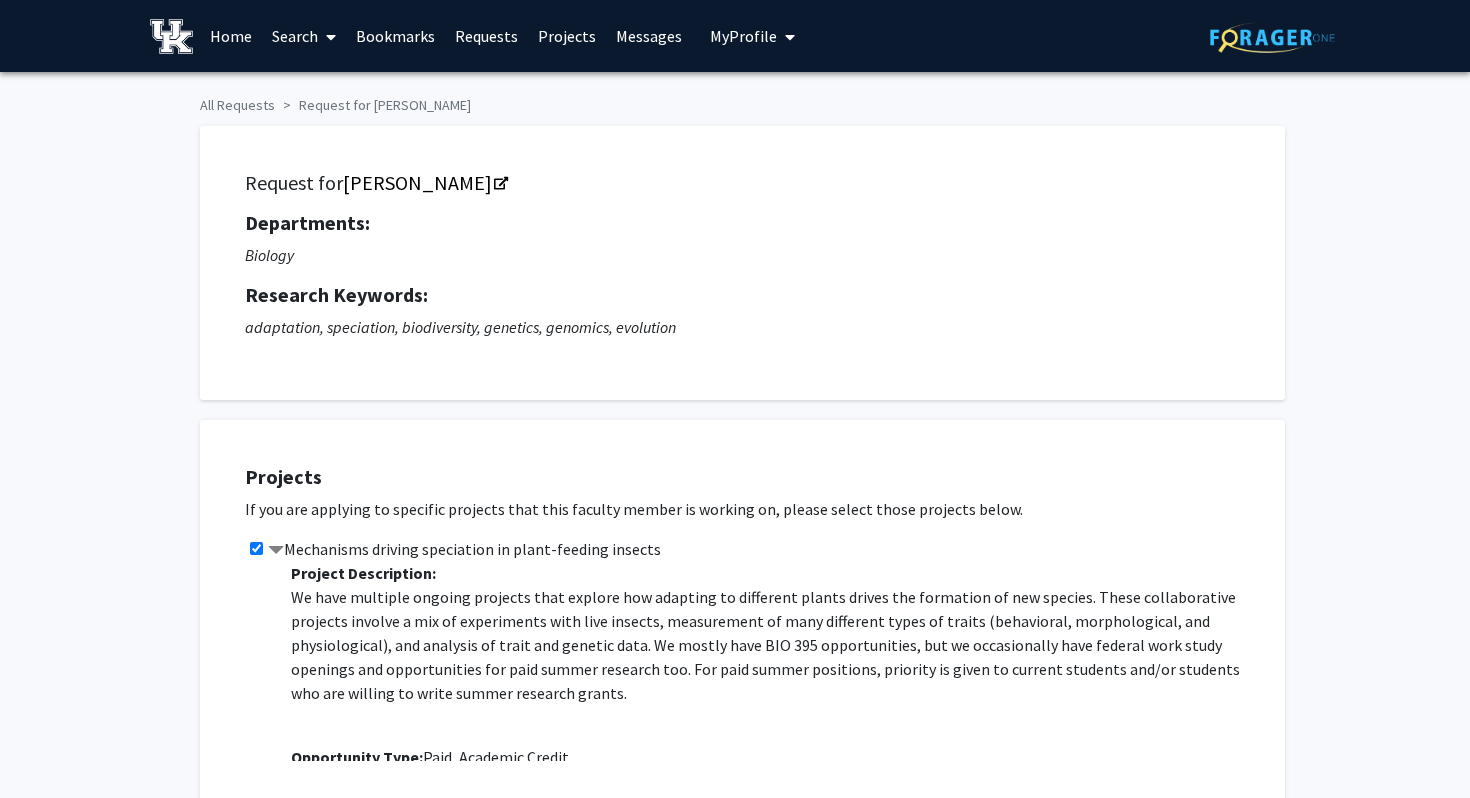 scroll, scrollTop: 72, scrollLeft: 0, axis: vertical 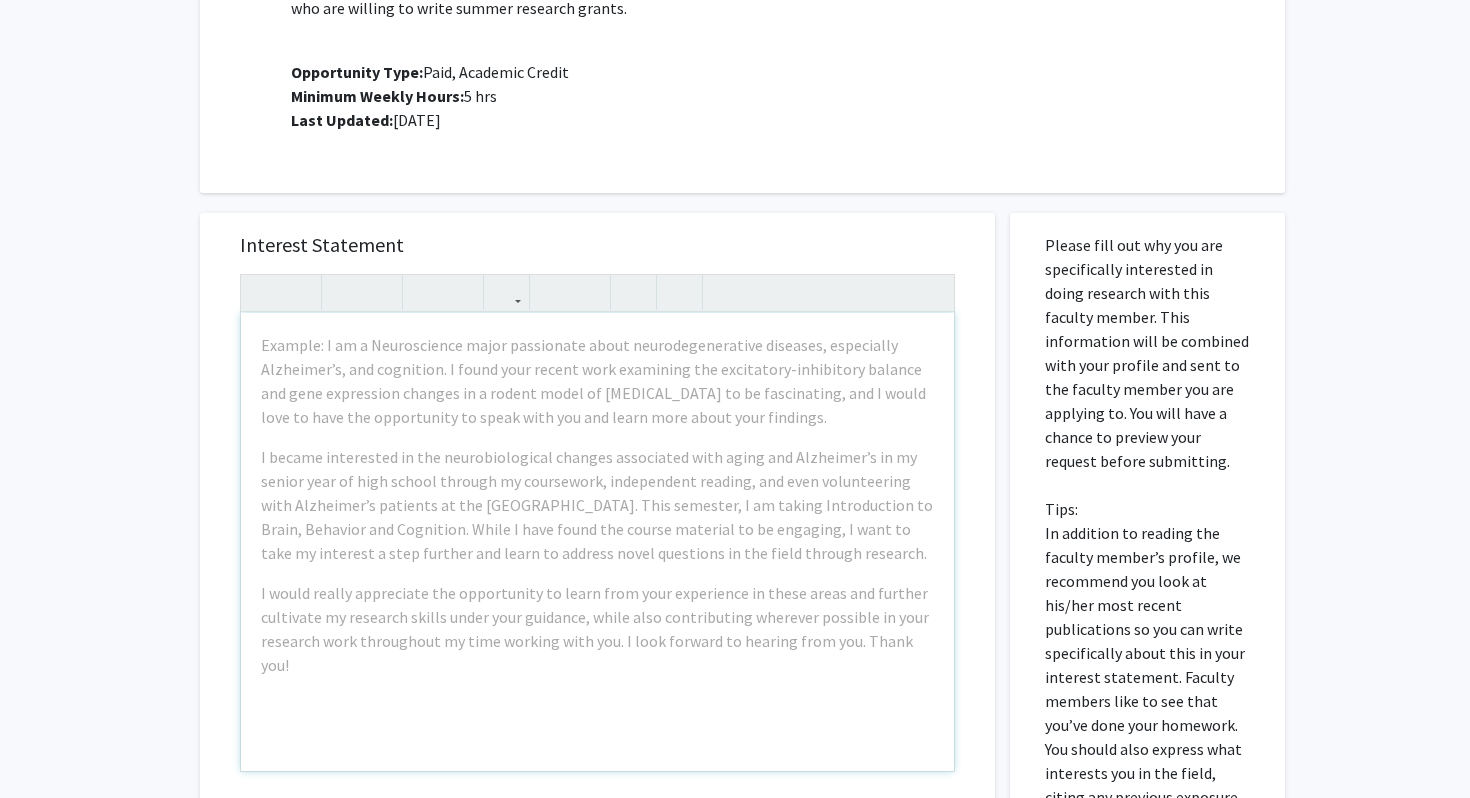 click on "Example: I am a Neuroscience major passionate about neurodegenerative diseases, especially Alzheimer’s, and cognition. I found your recent work examining the excitatory-inhibitory balance and gene expression changes in a rodent model of cognitive impairment to be fascinating, and I would love to have the opportunity to speak with you and learn more about your findings.   I became interested in the neurobiological changes associated with aging and Alzheimer’s in my senior year of high school through my coursework, independent reading, and even volunteering with Alzheimer’s patients at the VA Hospital. This semester, I am taking Introduction to Brain, Behavior and Cognition. While I have found the course material to be engaging, I want to take my interest a step further and learn to address novel questions in the field through research." at bounding box center (597, 542) 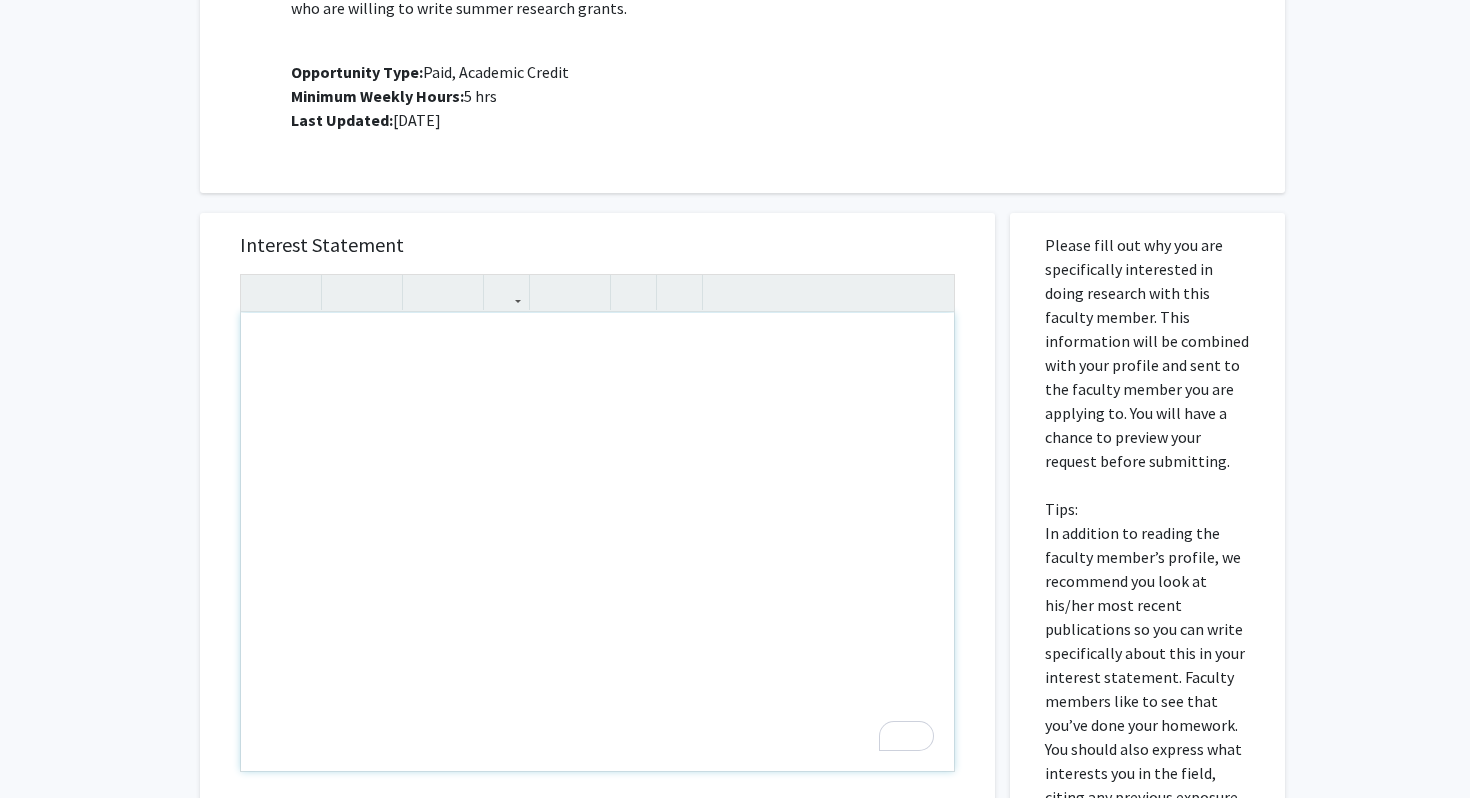 type 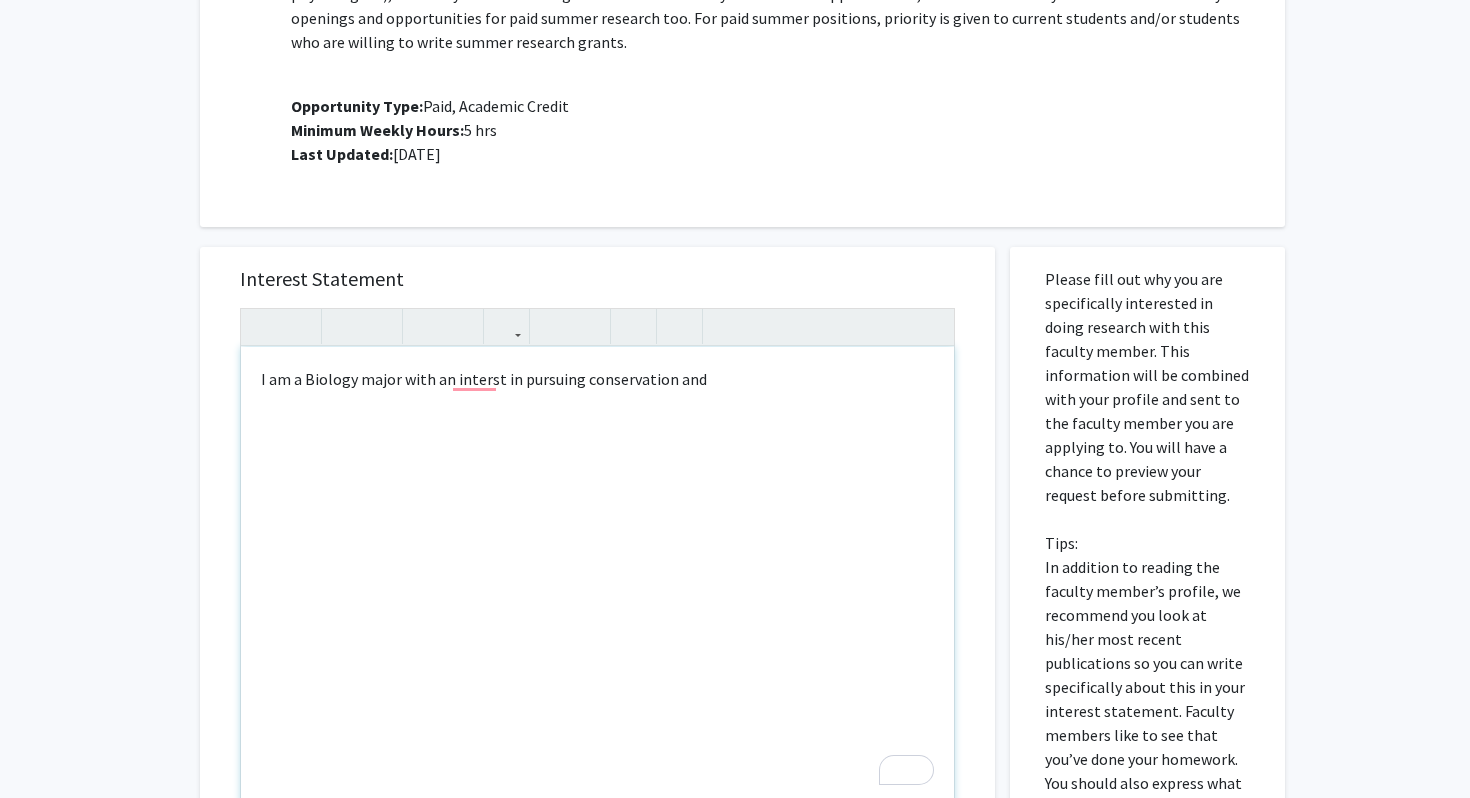 scroll, scrollTop: 666, scrollLeft: 0, axis: vertical 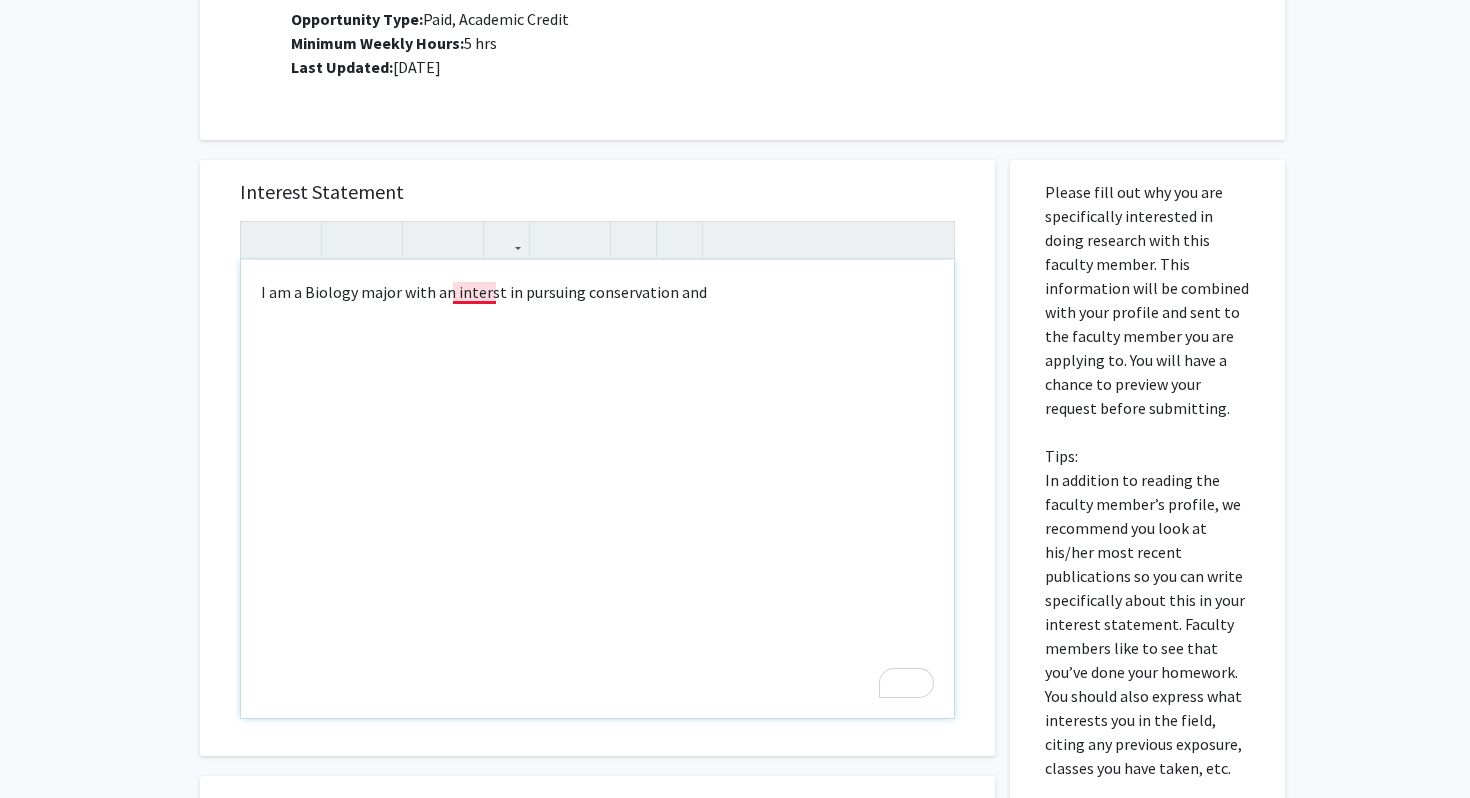 click on "I am a Biology major with an interst in pursuing conservation and" at bounding box center [597, 489] 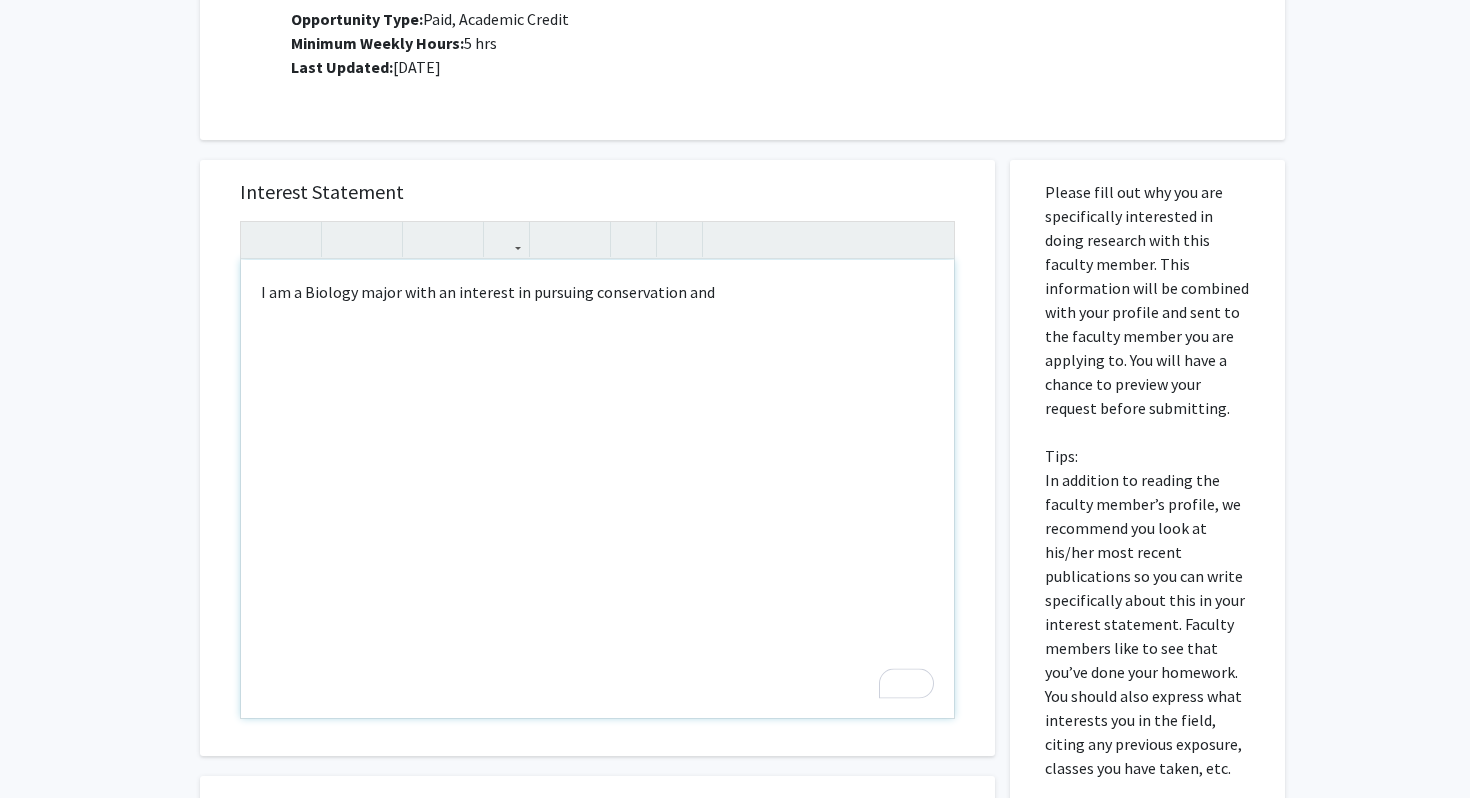 click on "I am a Biology major with an interest in pursuing conservation and" at bounding box center (597, 489) 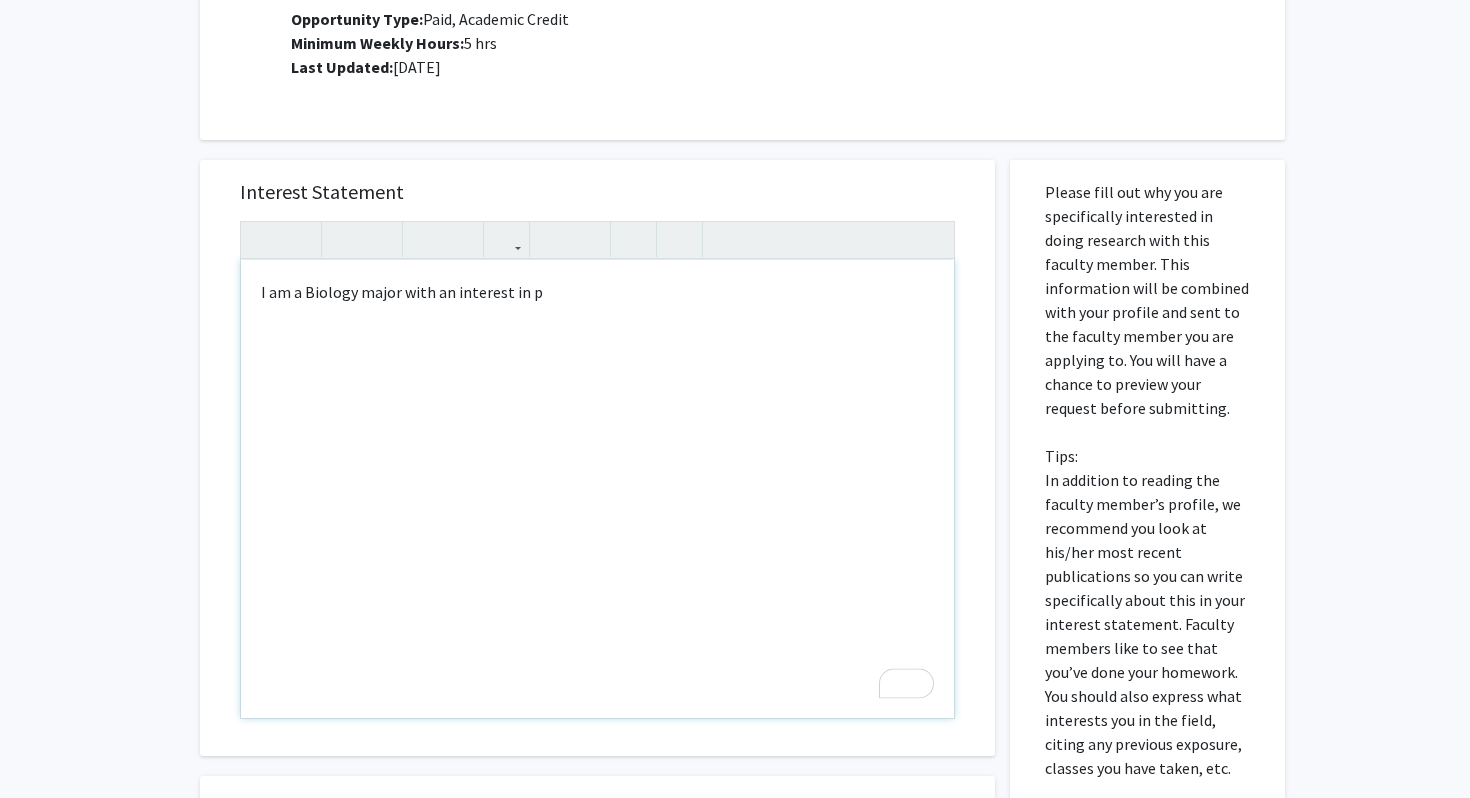 type on "I am a Biology major with an interest in&nbsp;" 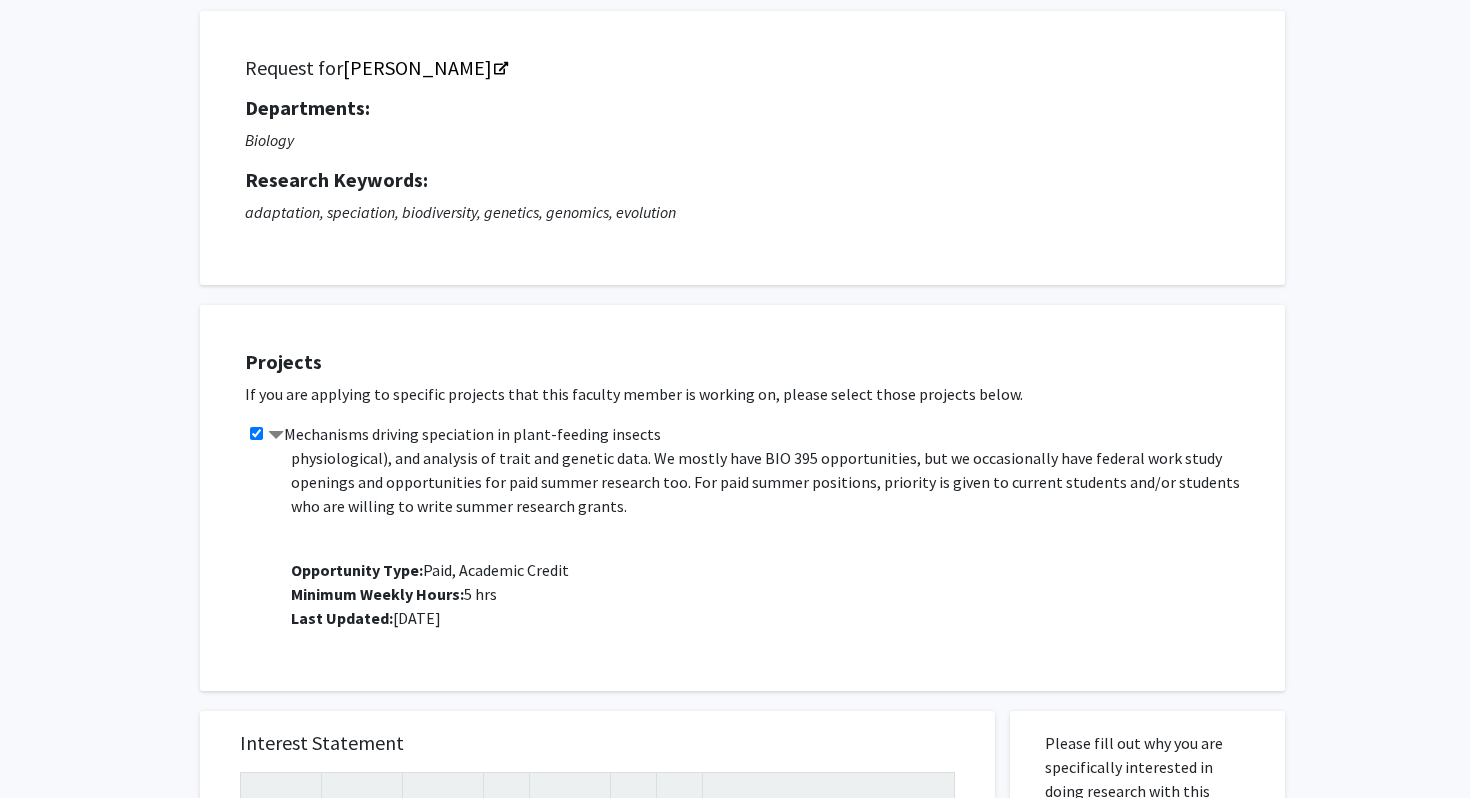 scroll, scrollTop: 0, scrollLeft: 0, axis: both 